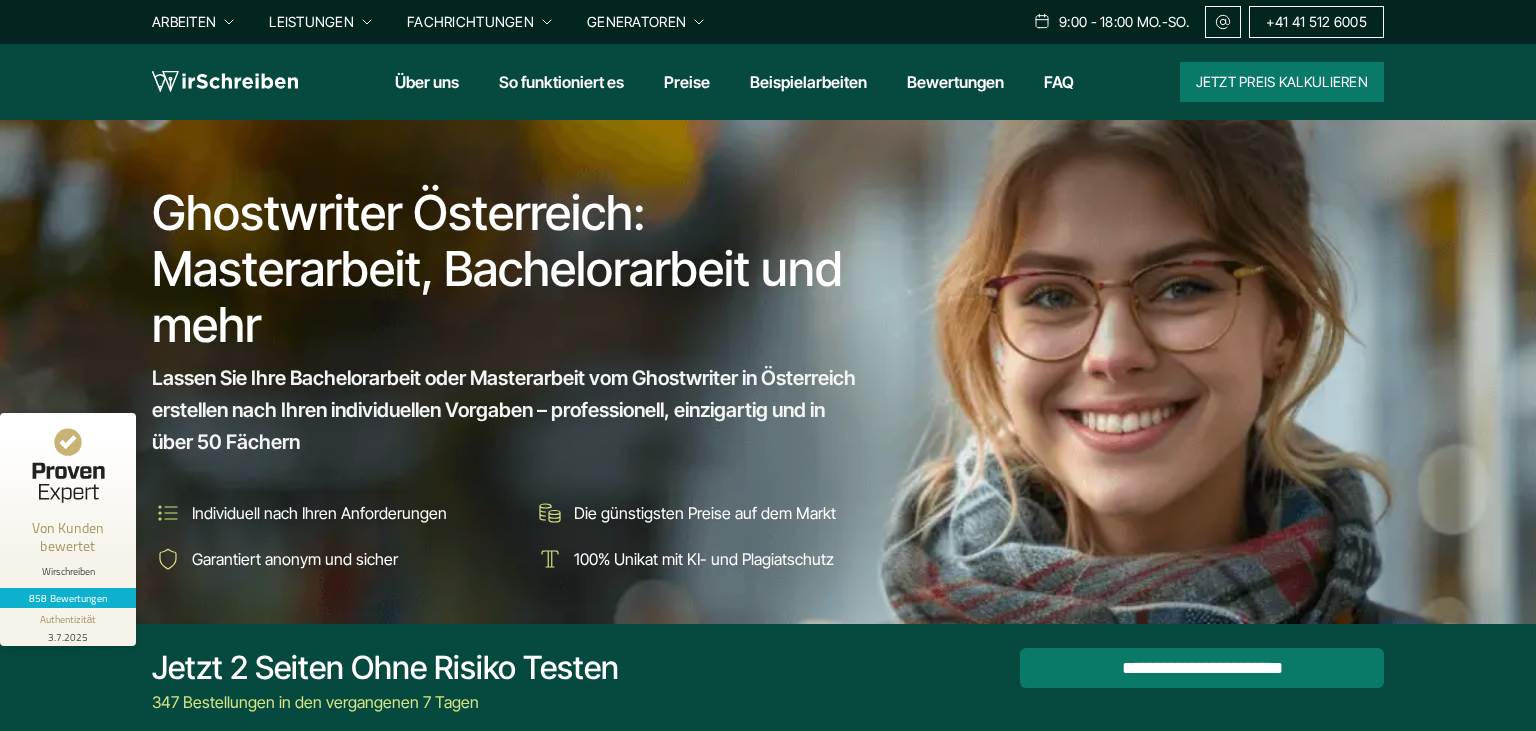 scroll, scrollTop: 0, scrollLeft: 0, axis: both 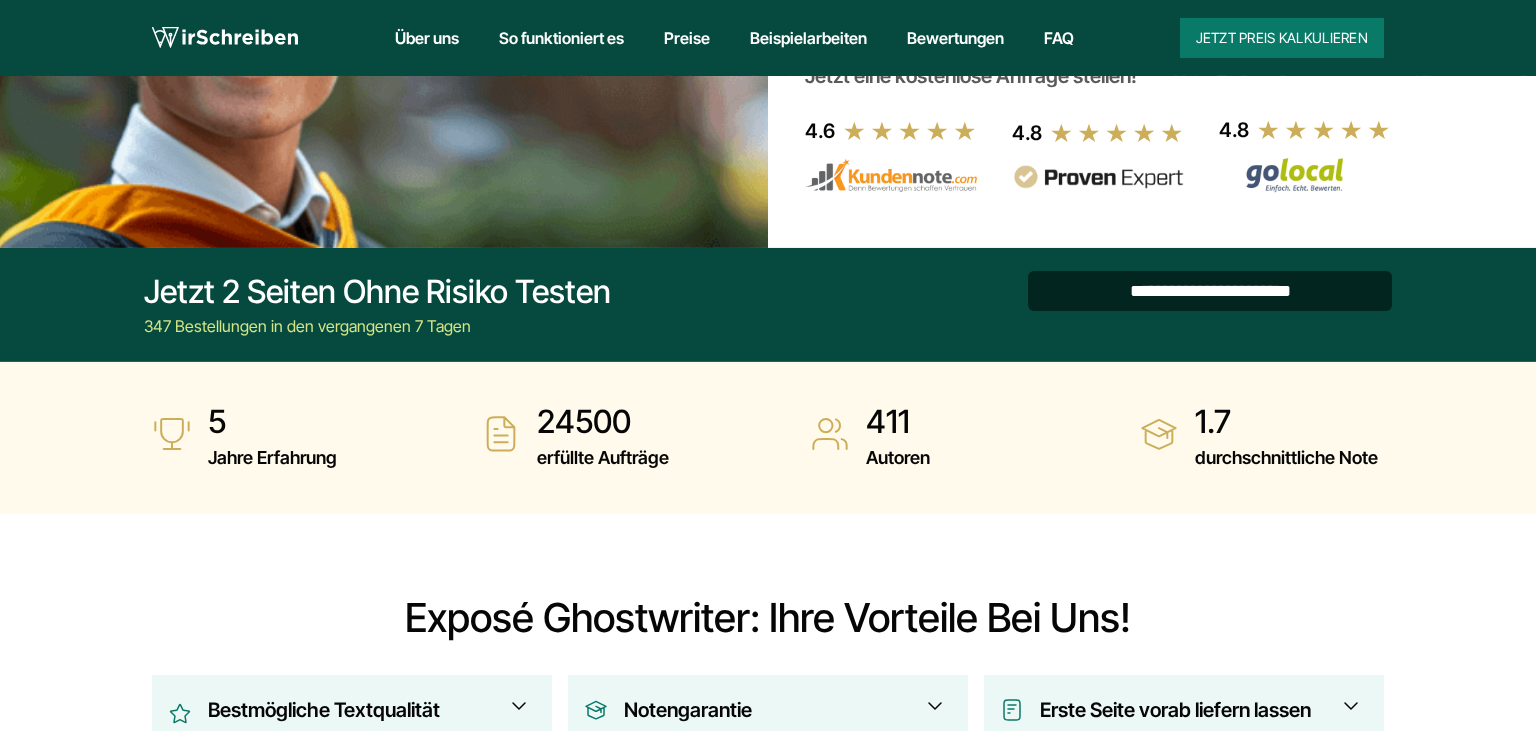 click on "**********" at bounding box center (1210, 291) 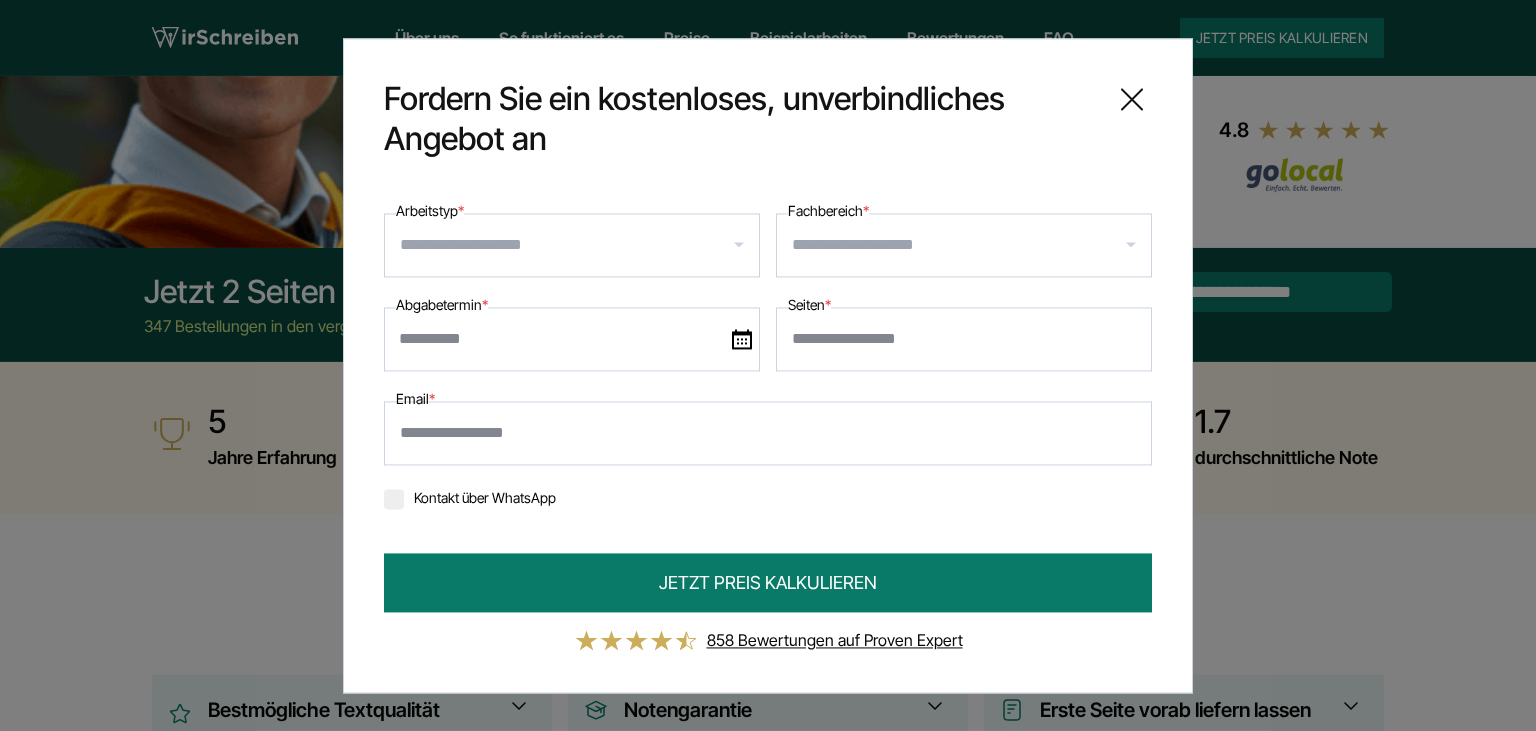click at bounding box center [572, 245] 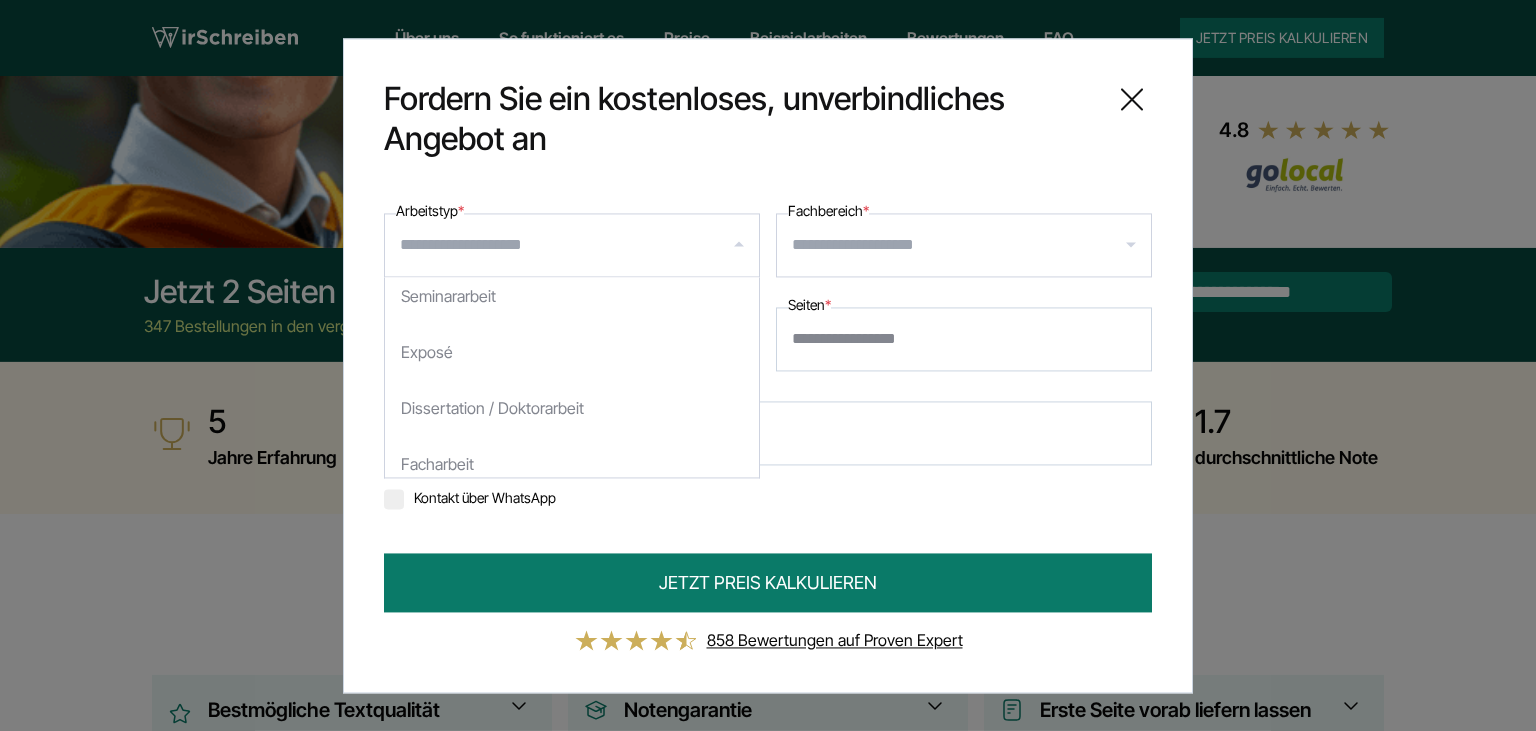 scroll, scrollTop: 202, scrollLeft: 0, axis: vertical 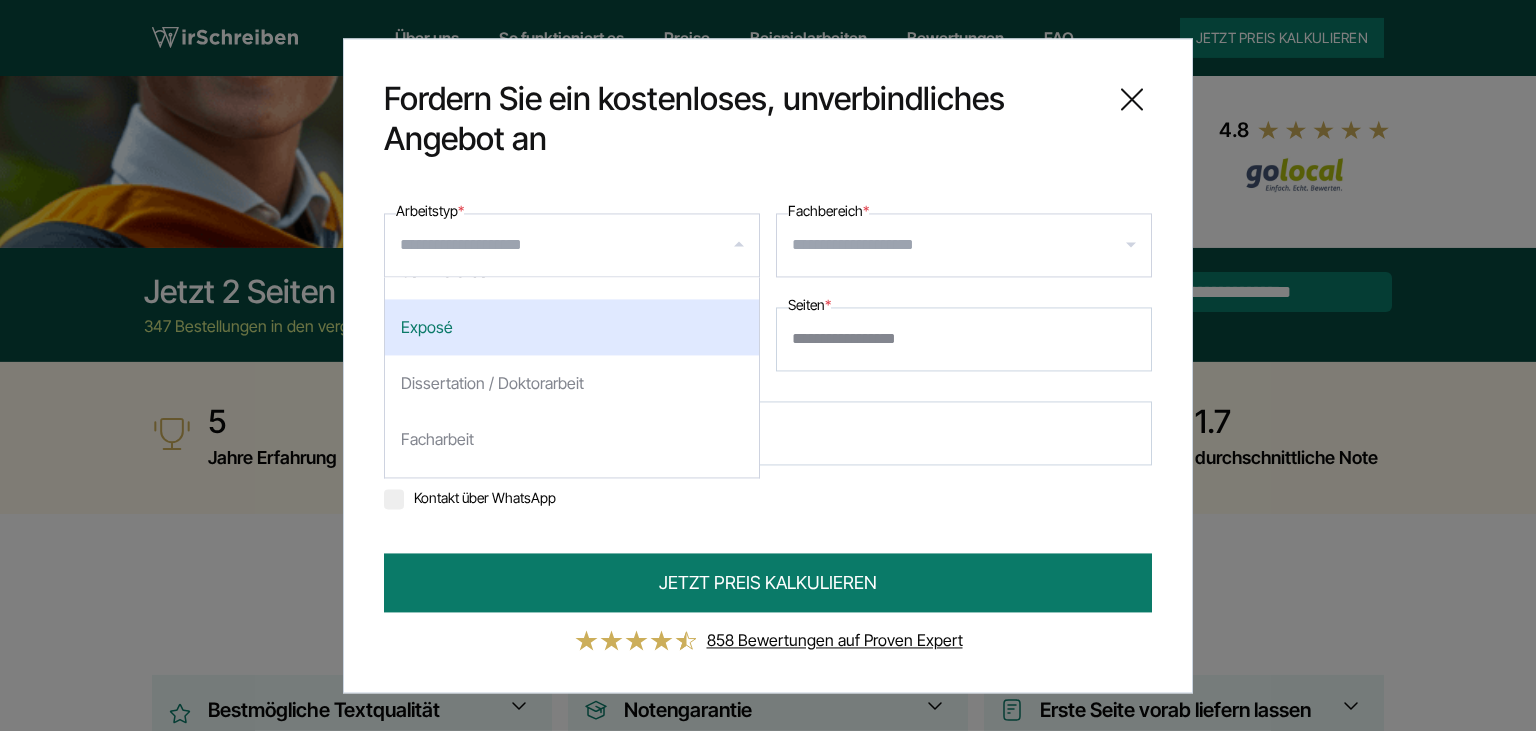 click on "Exposé" at bounding box center [572, 327] 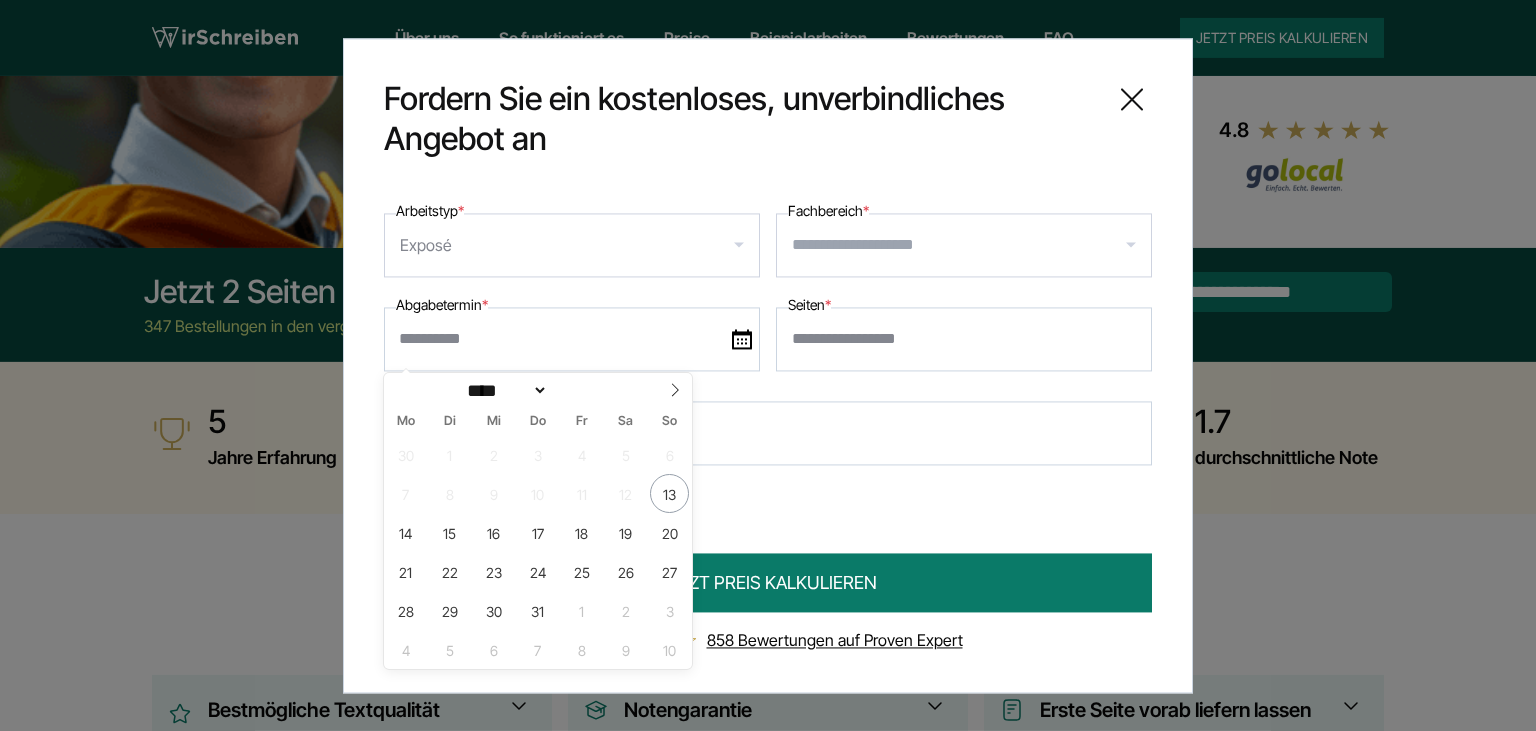 click at bounding box center (572, 339) 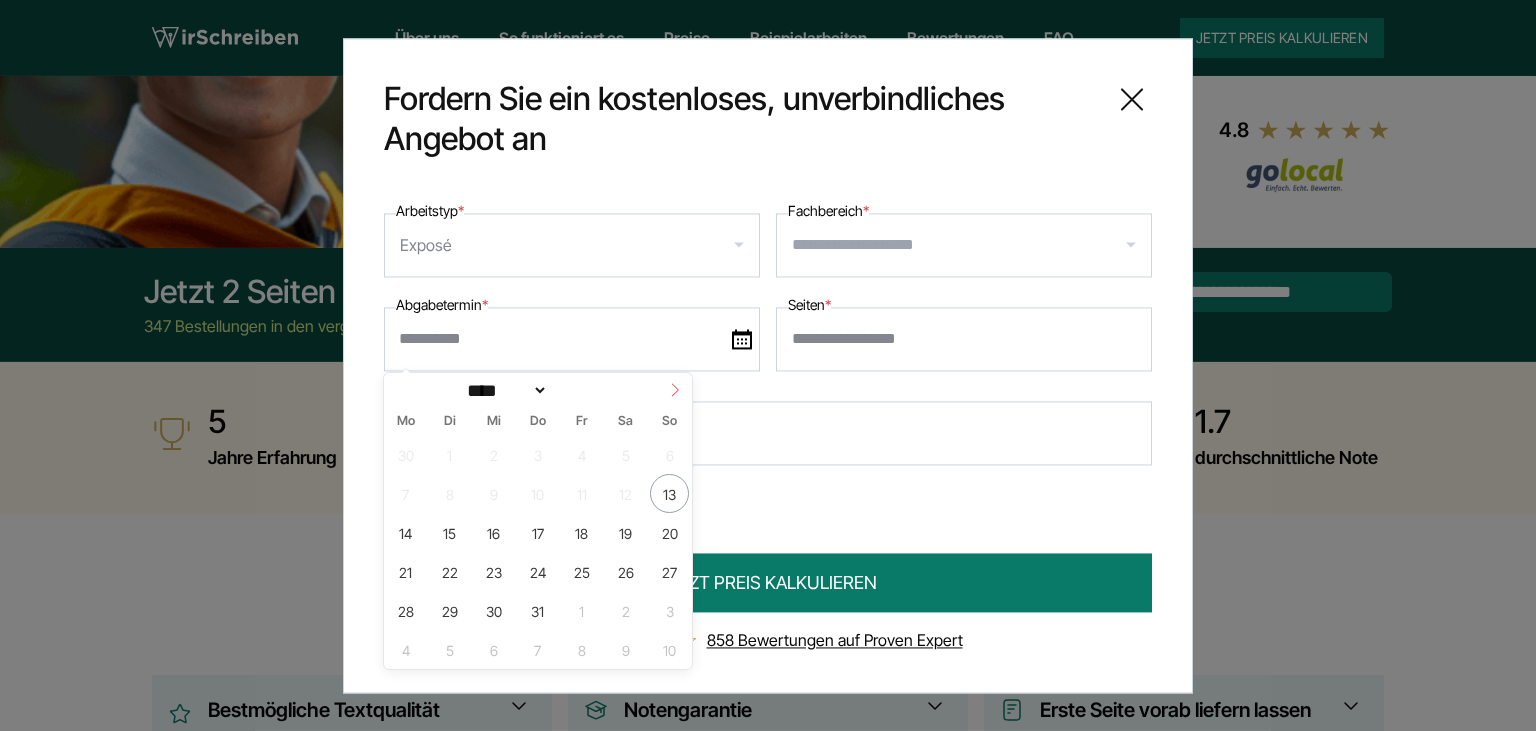 click 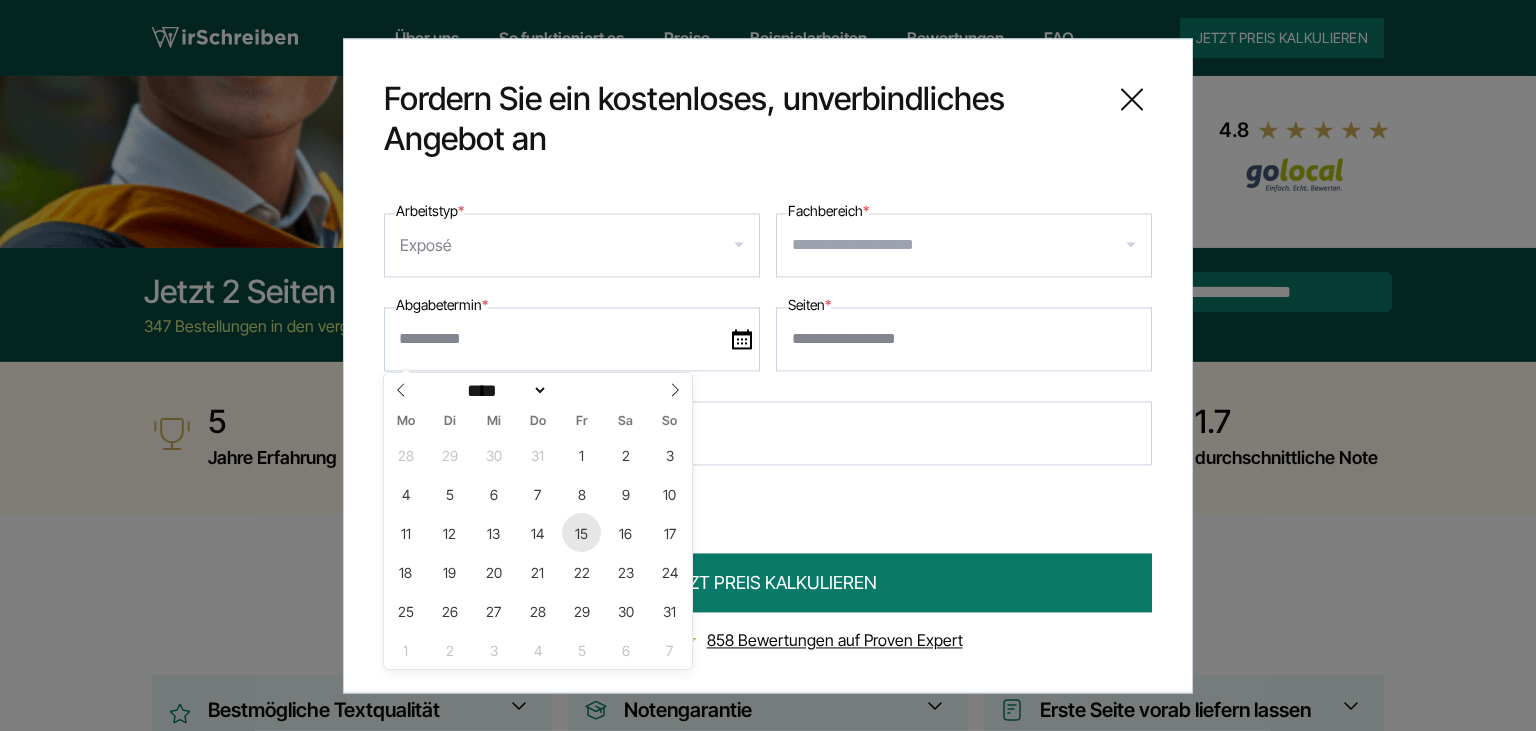 click on "15" at bounding box center (581, 532) 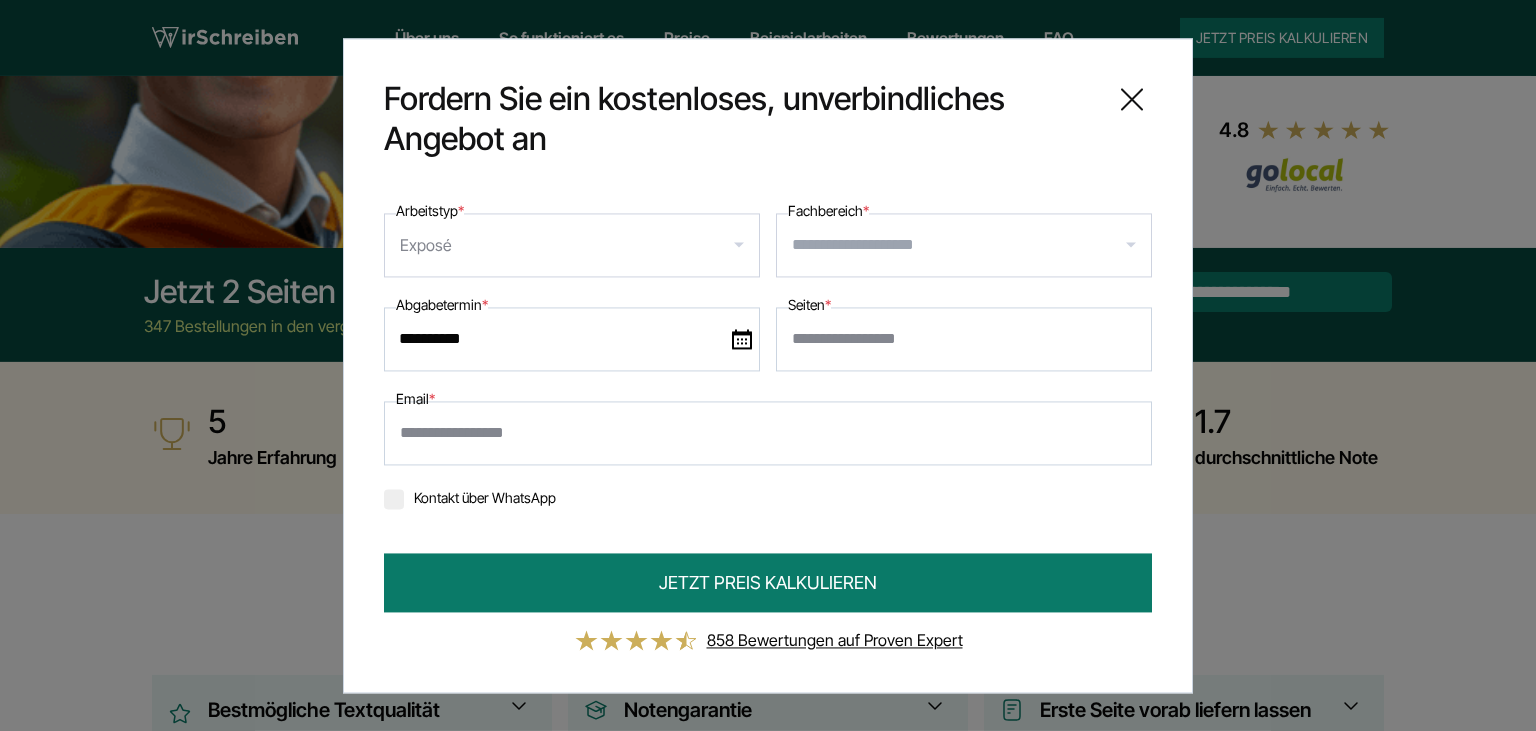 click on "Email  *" at bounding box center (768, 433) 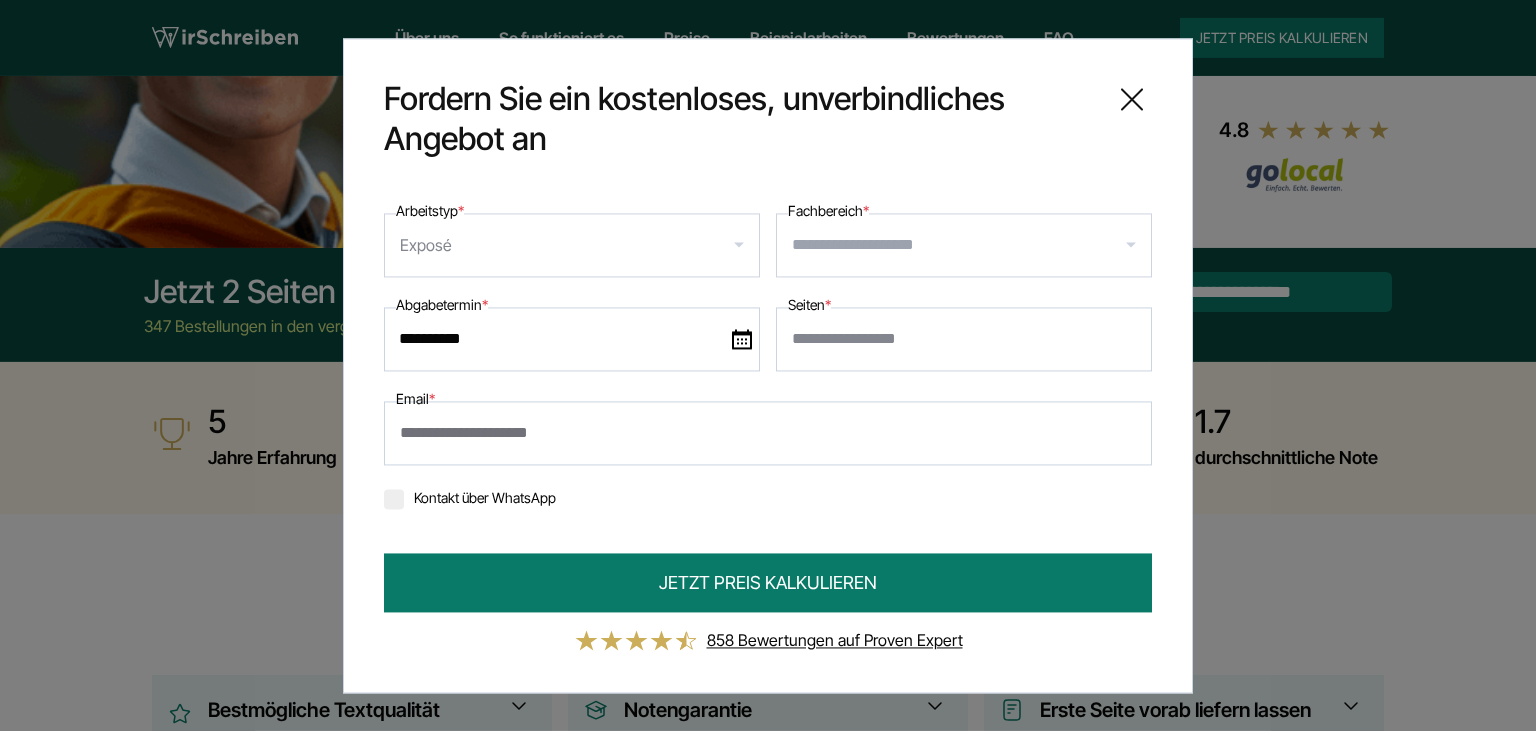 type on "**********" 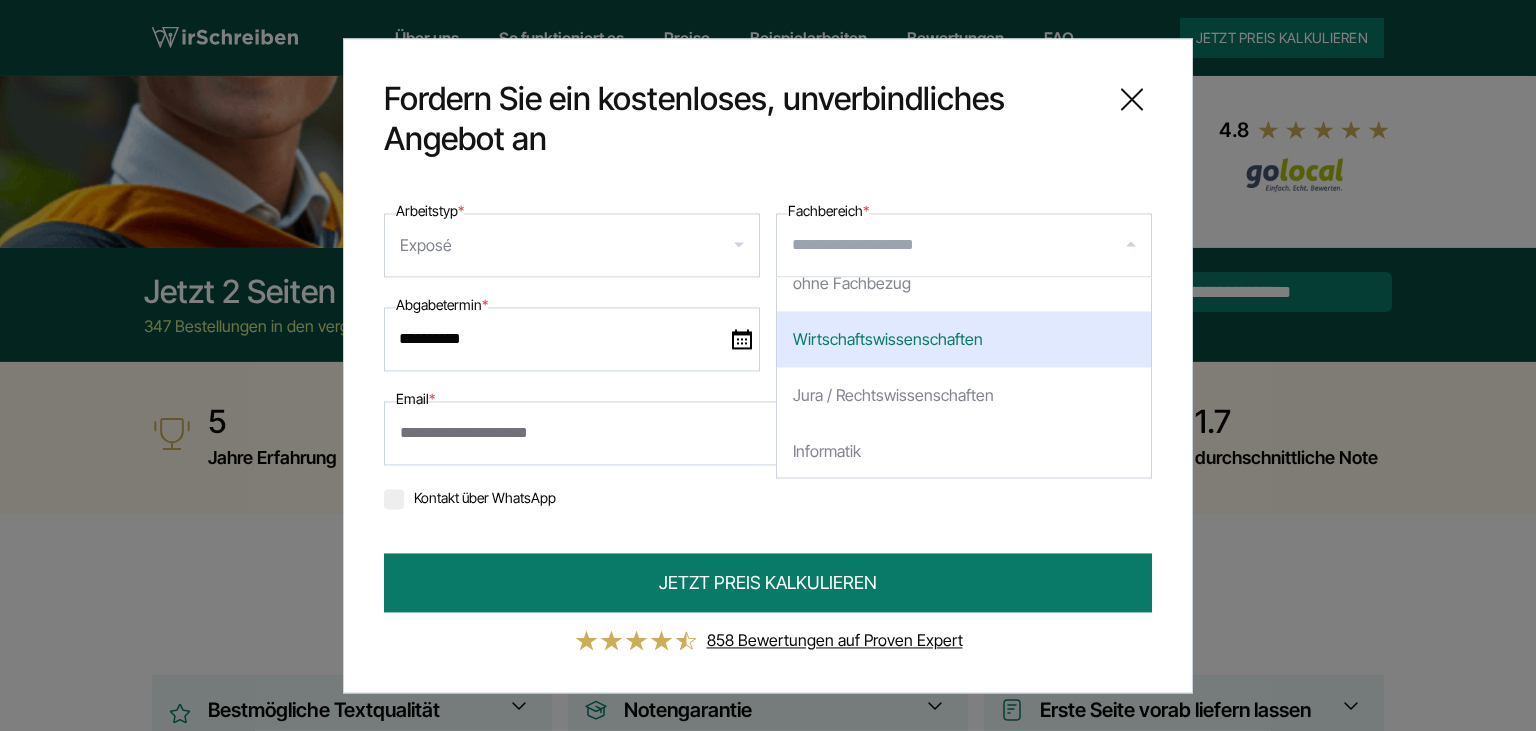 scroll, scrollTop: 33, scrollLeft: 0, axis: vertical 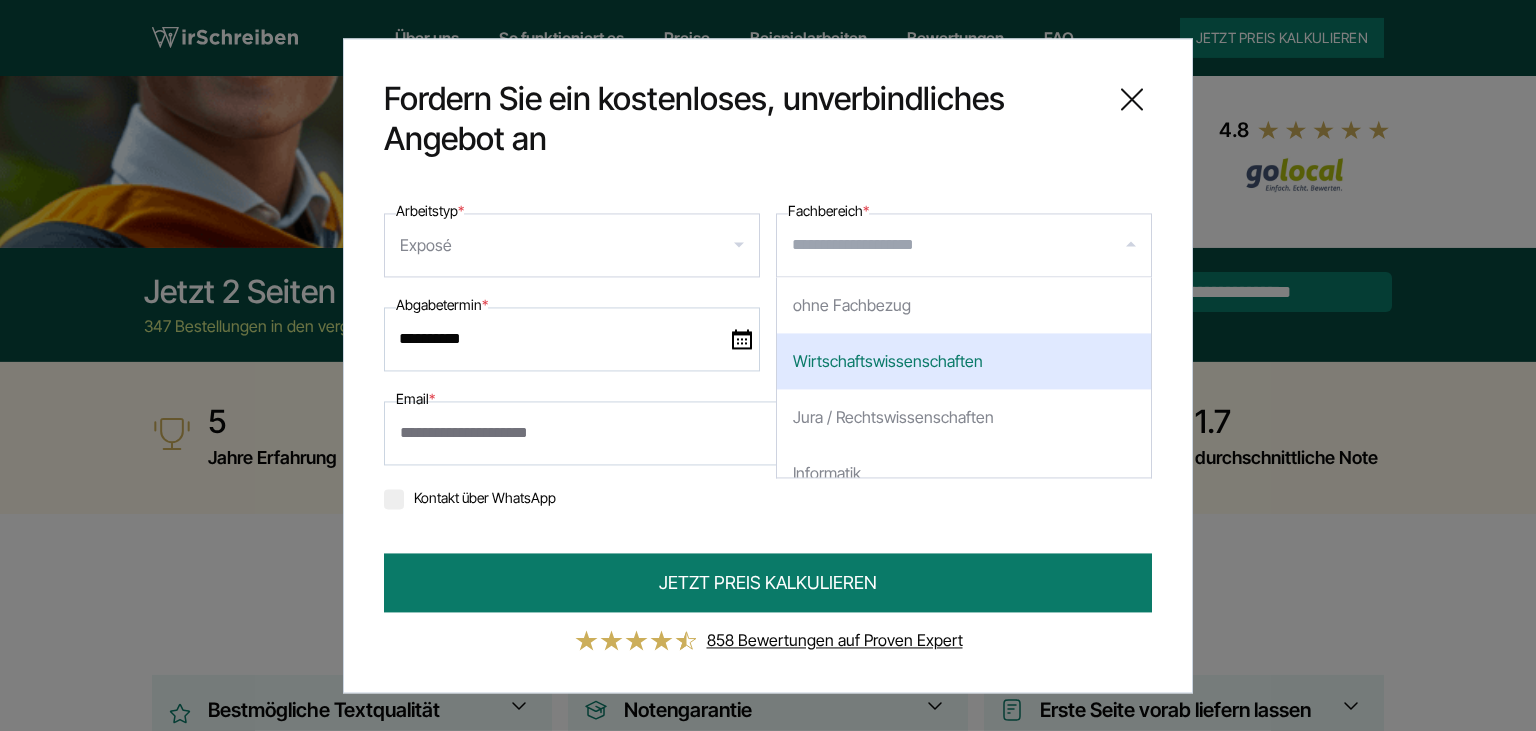 click on "Wirtschaftswissenschaften" at bounding box center [964, 361] 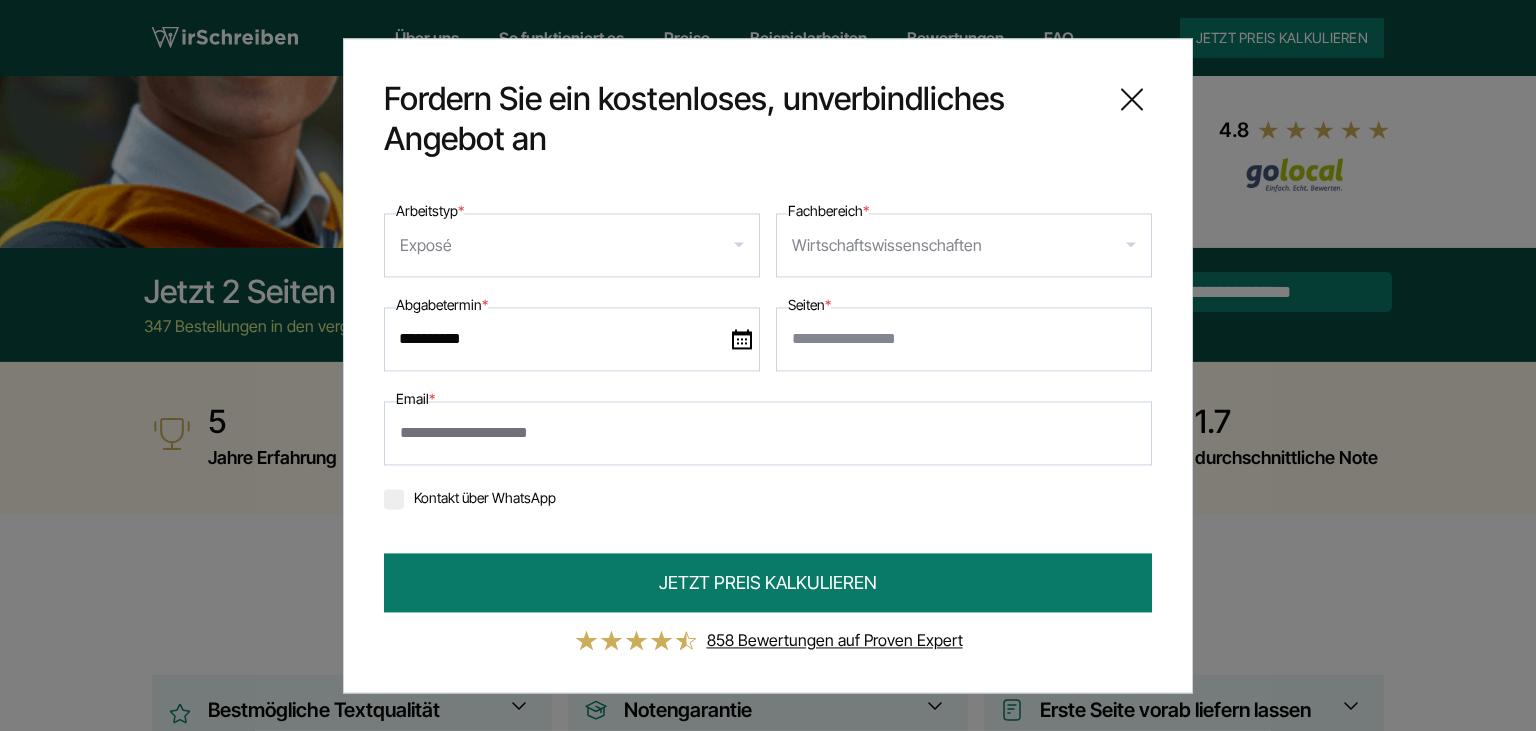 click on "**********" at bounding box center [768, 433] 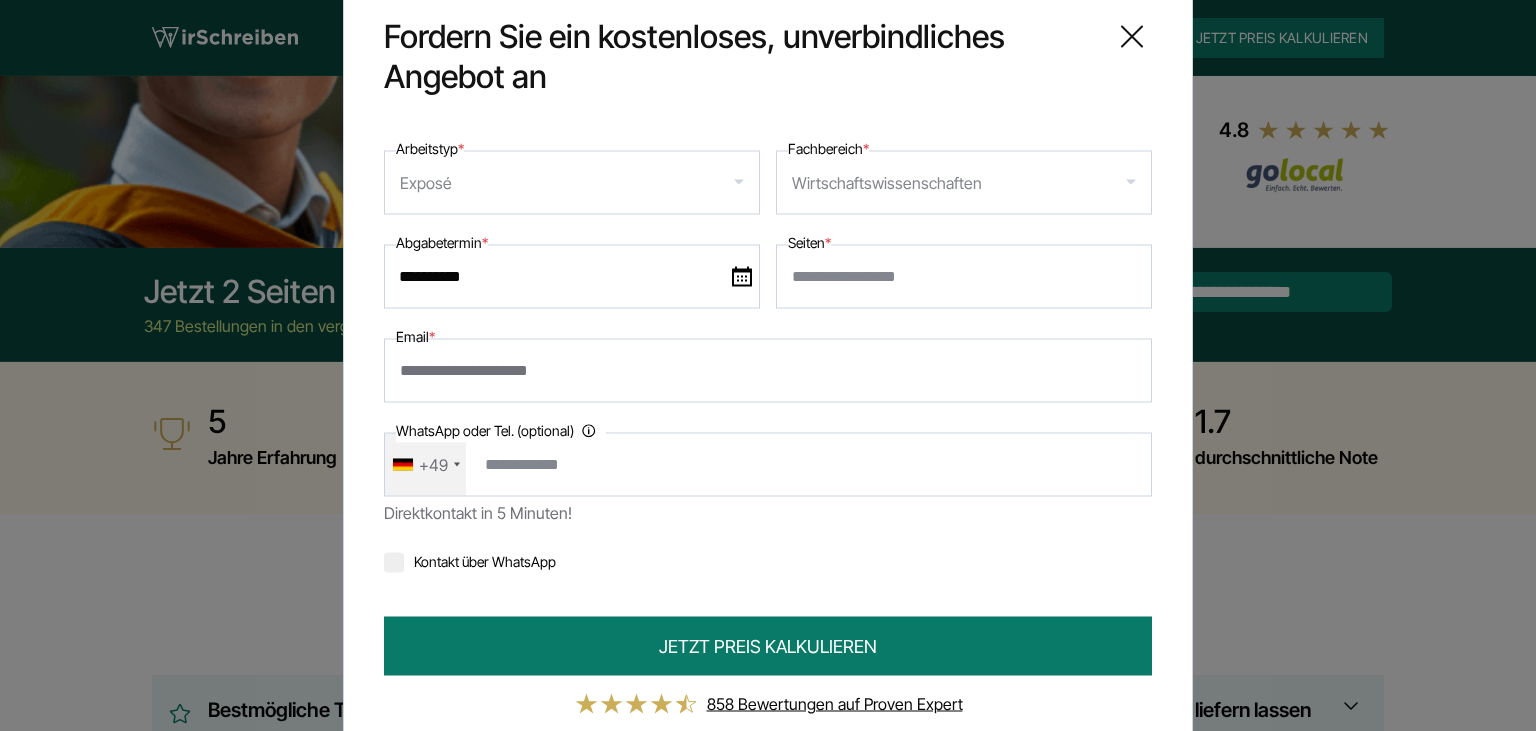 click at bounding box center [394, 562] 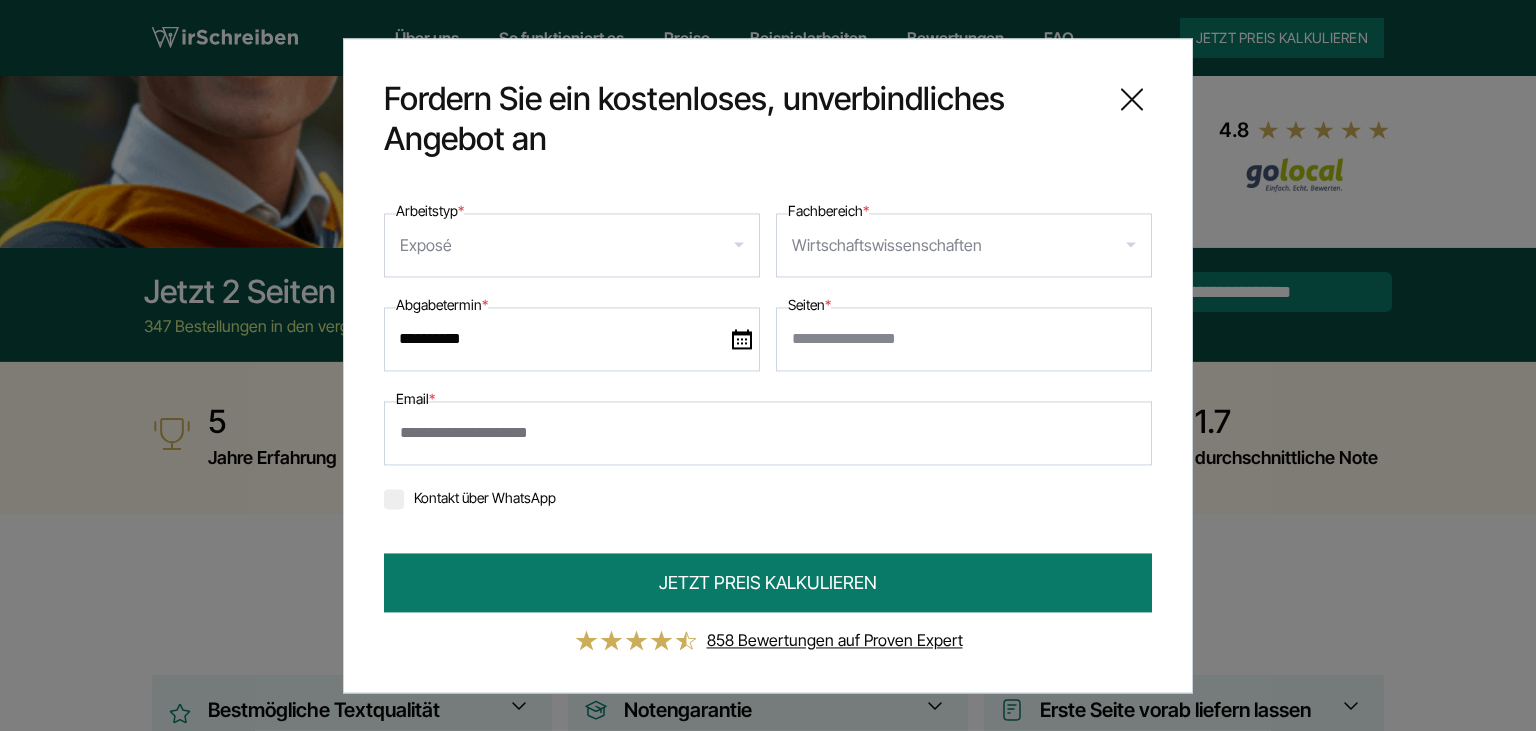 click on "Seiten  *" at bounding box center (964, 339) 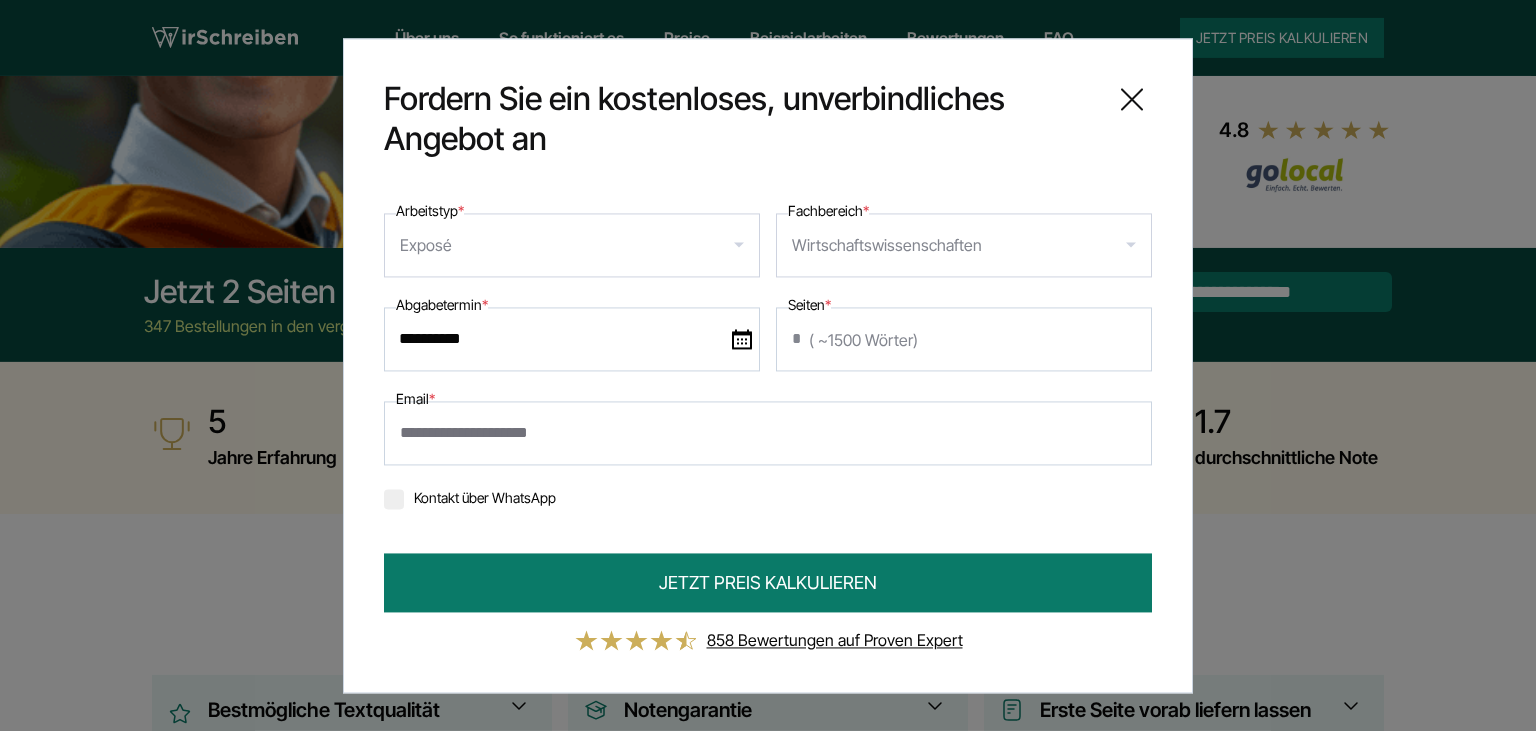 type on "*" 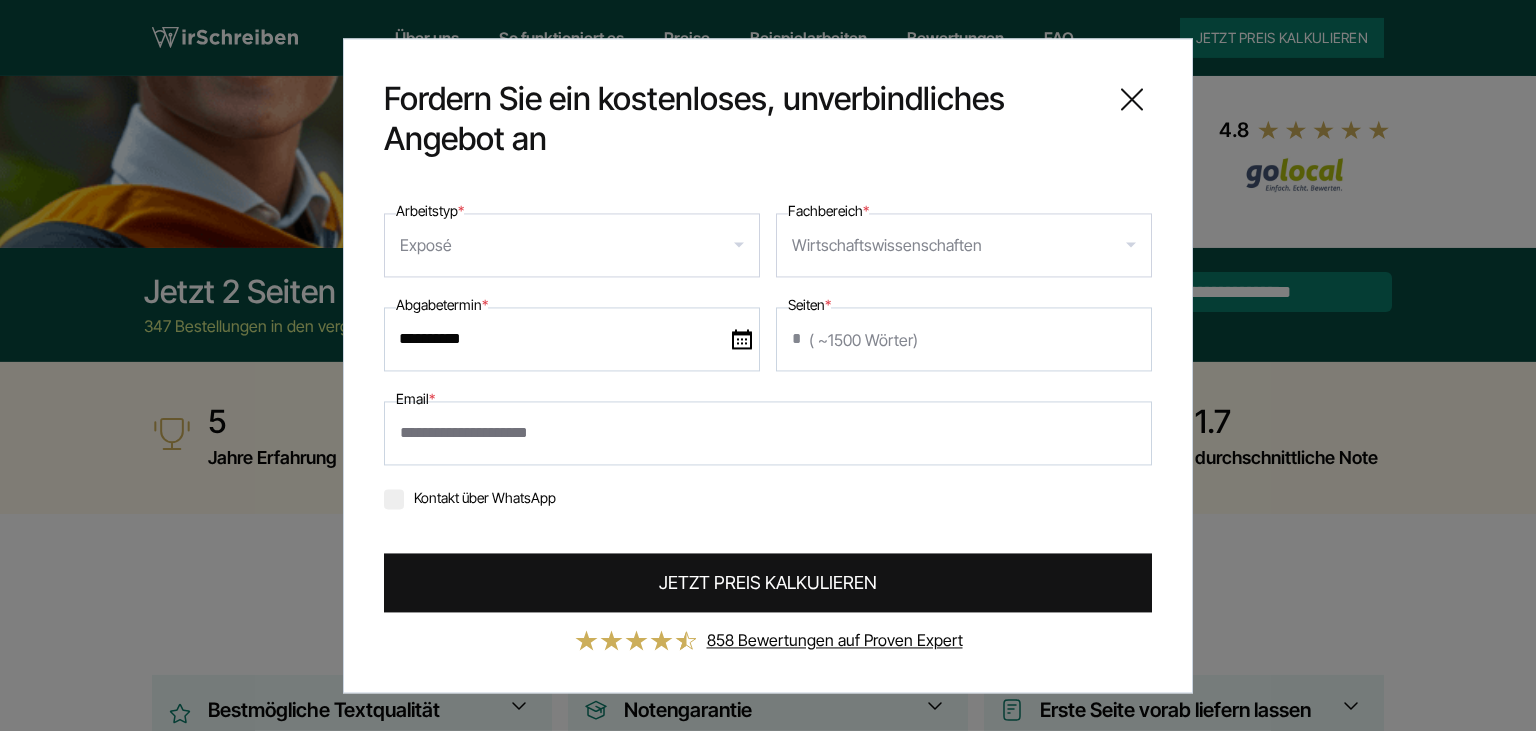 click on "JETZT PREIS KALKULIEREN" at bounding box center (768, 582) 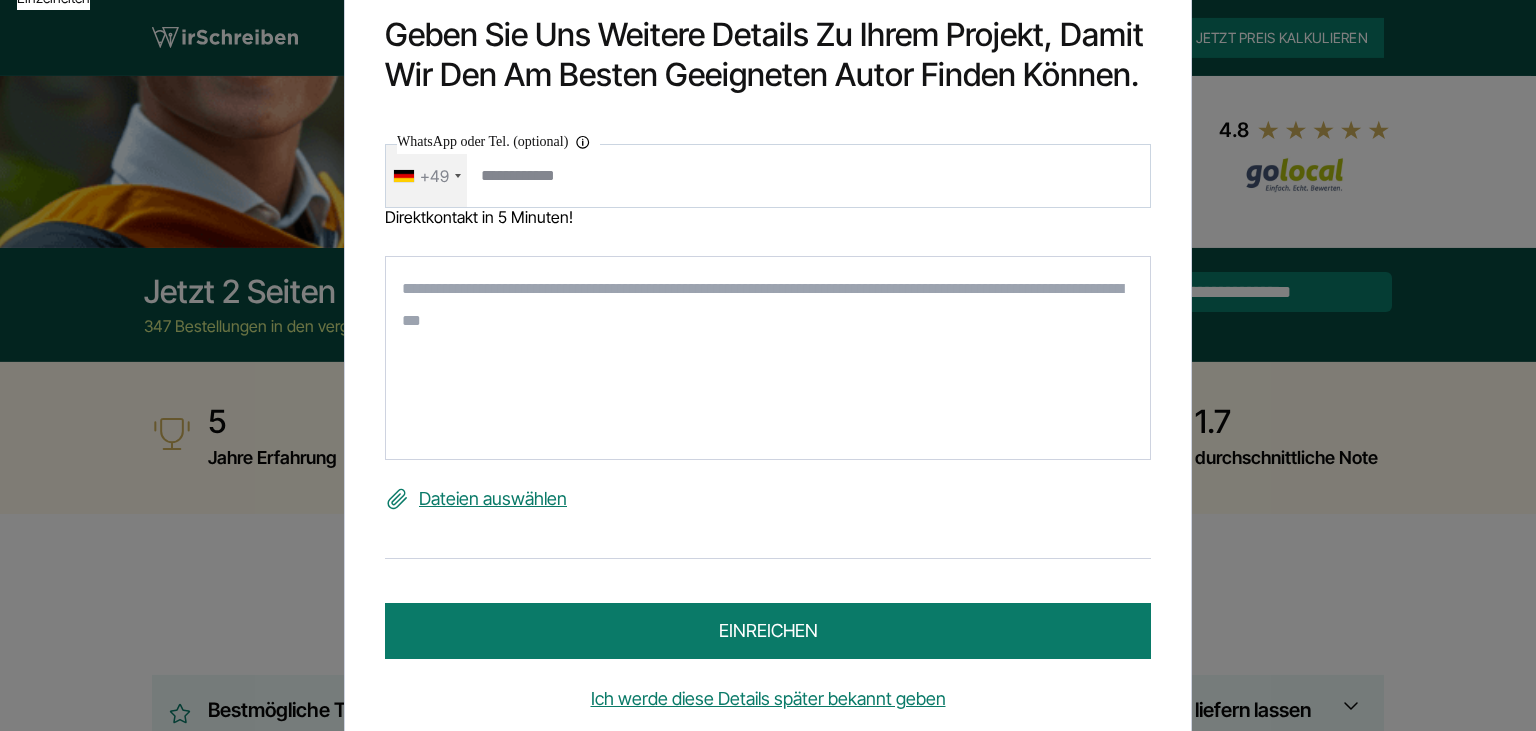 click on "WhatsApp oder Tel. (optional)
Ihre Daten werden nicht an Dritte weitergegeben
+49
Direktkontakt in 5 Minuten!
Einzelheiten
Dateien auswählen
einreichen" at bounding box center [768, 395] 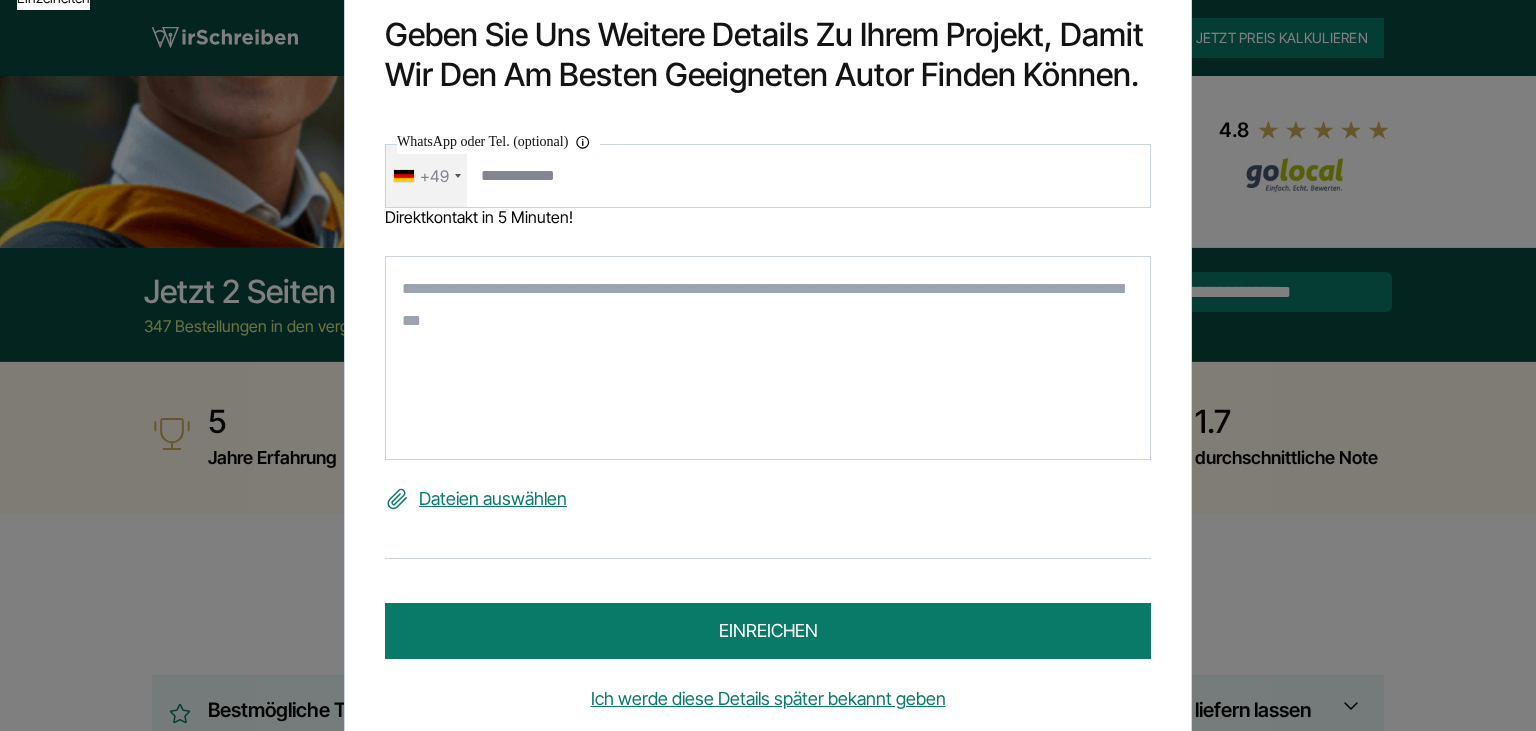 click at bounding box center [768, 359] 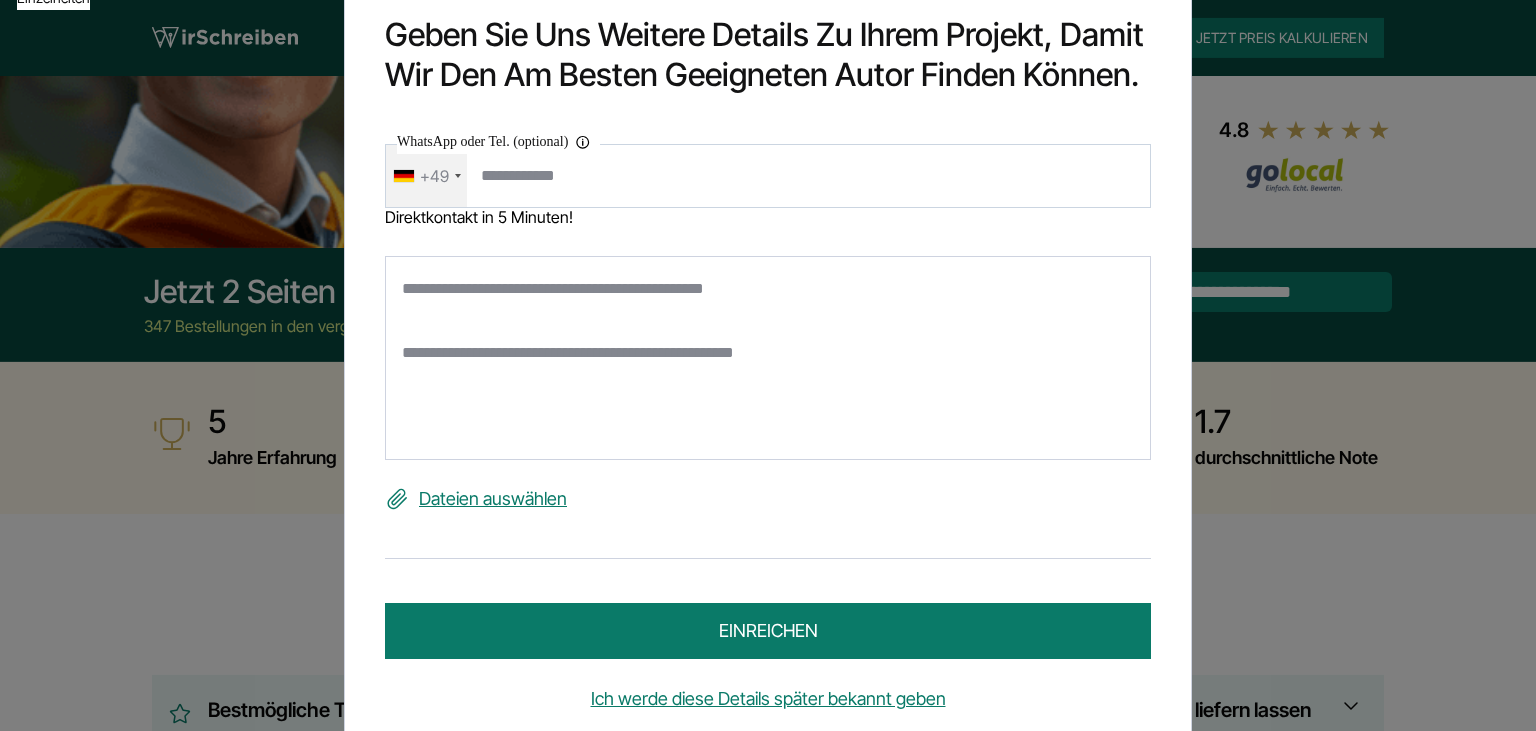 click on "**********" at bounding box center (768, 359) 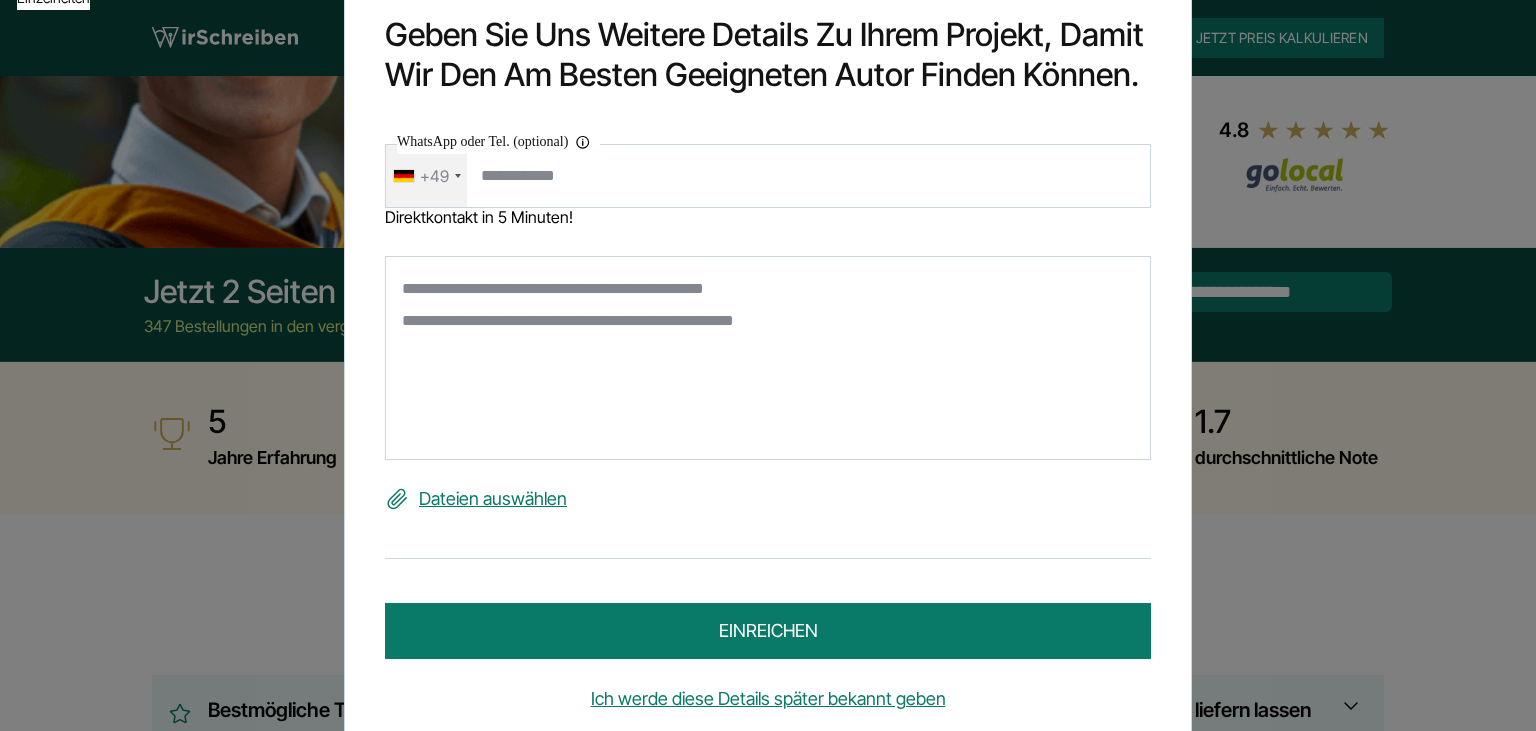 click on "**********" at bounding box center [768, 359] 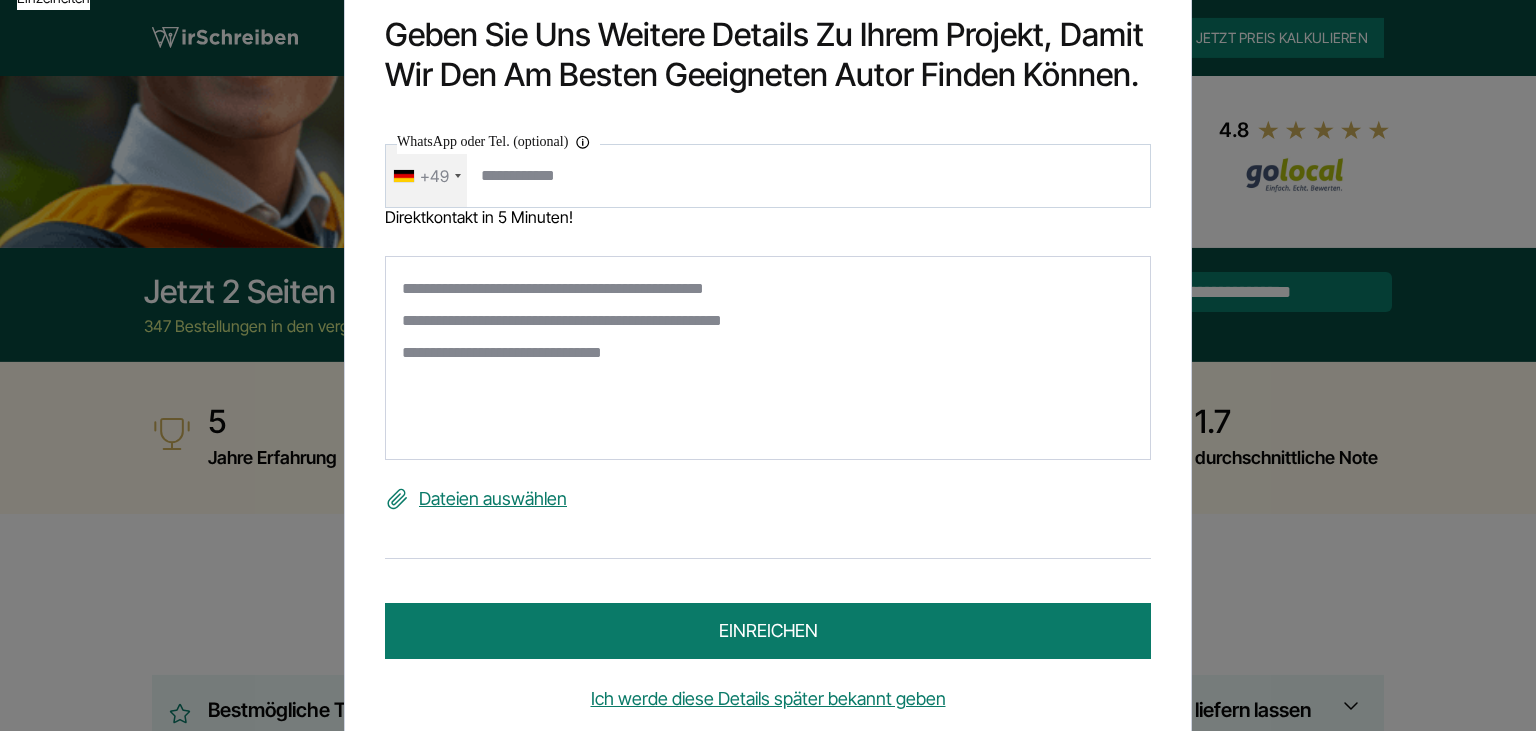 paste on "**********" 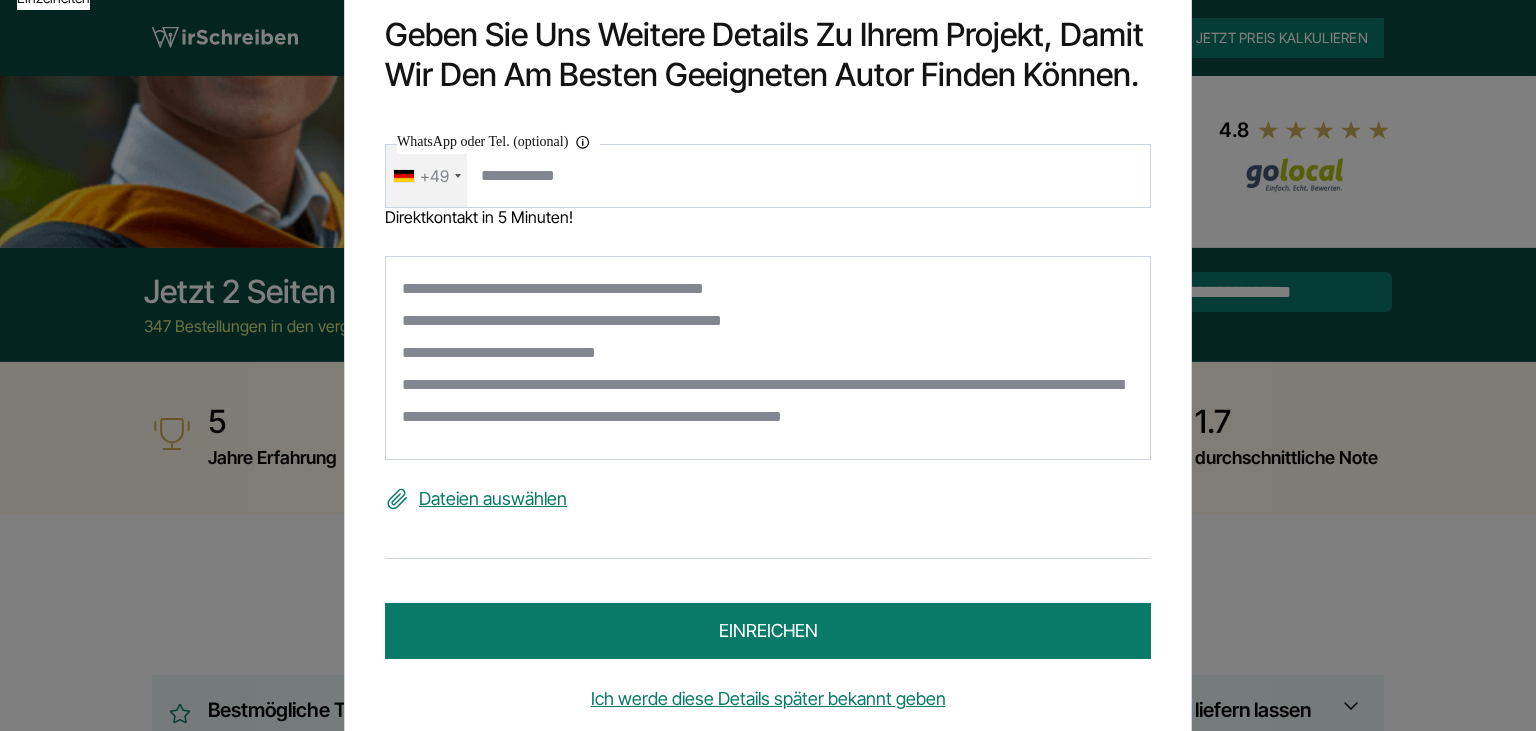 scroll, scrollTop: 6, scrollLeft: 0, axis: vertical 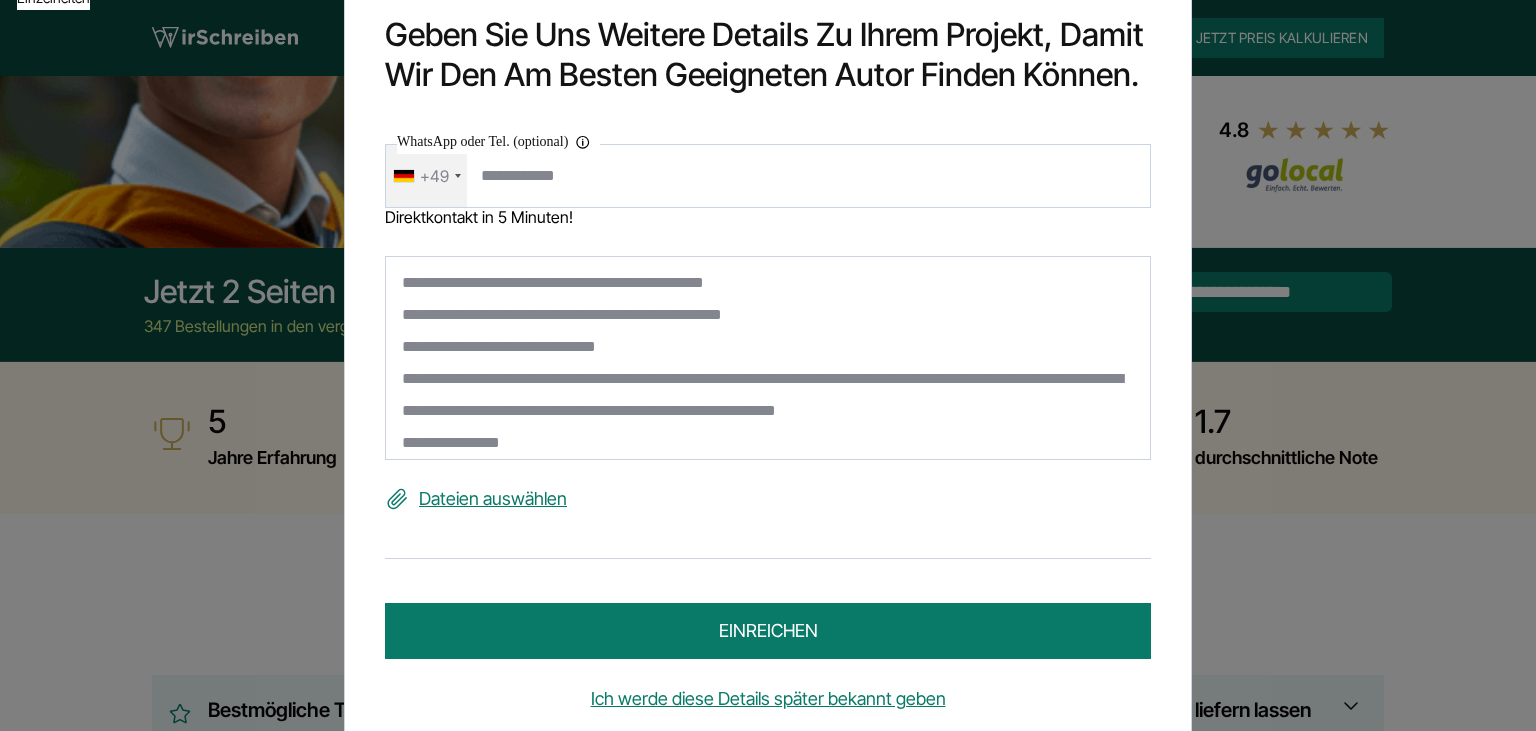 click on "**********" at bounding box center [768, 359] 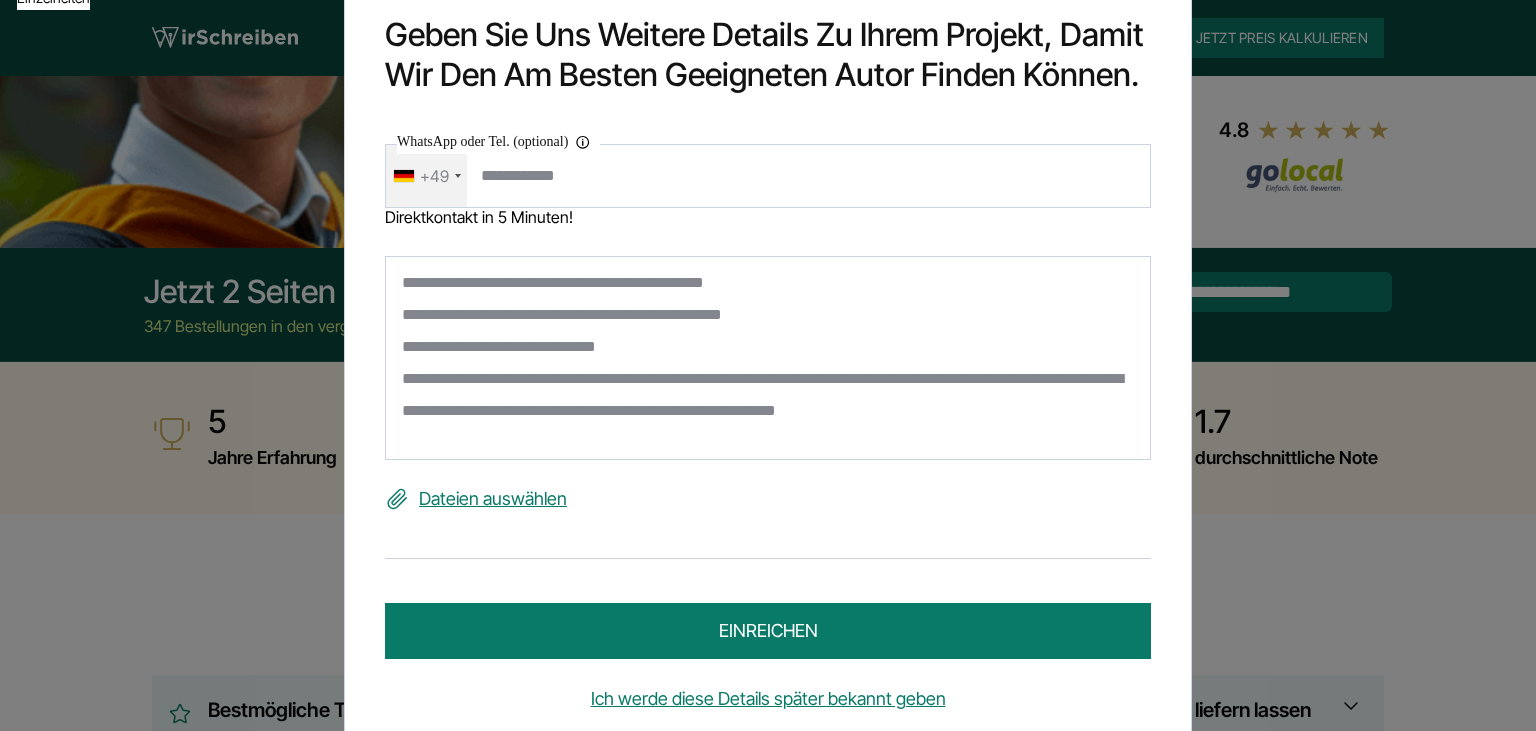paste on "**********" 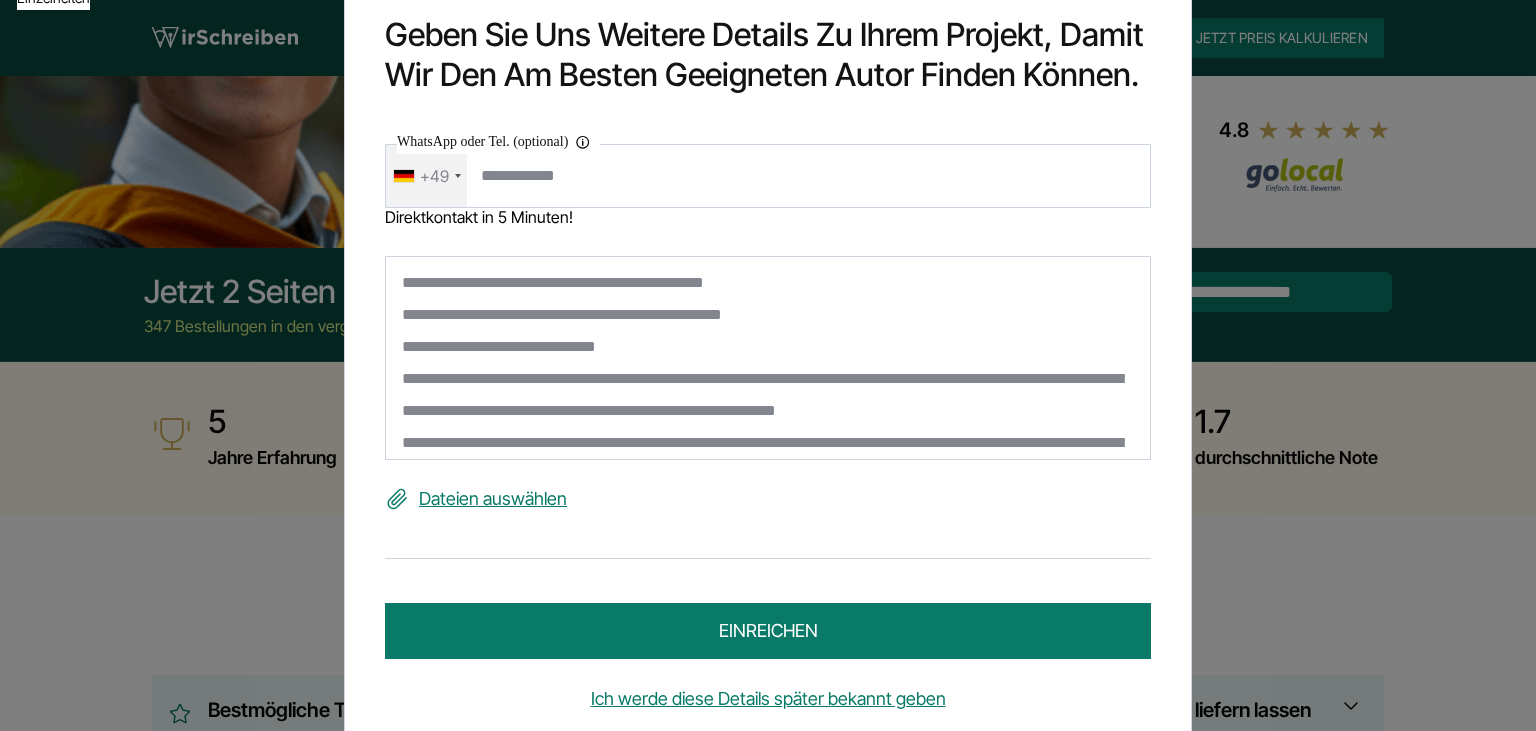 scroll, scrollTop: 31, scrollLeft: 0, axis: vertical 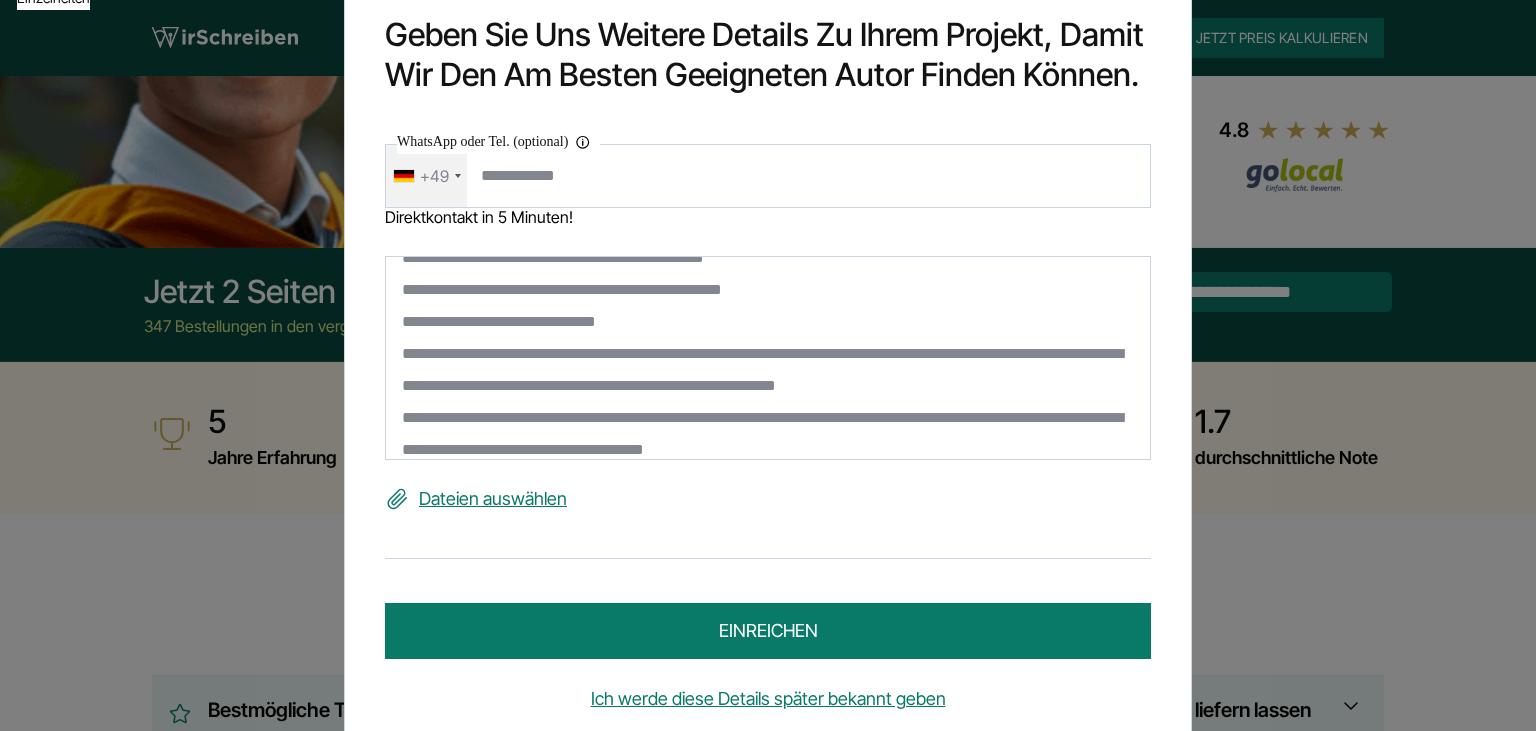 click on "**********" at bounding box center (768, 359) 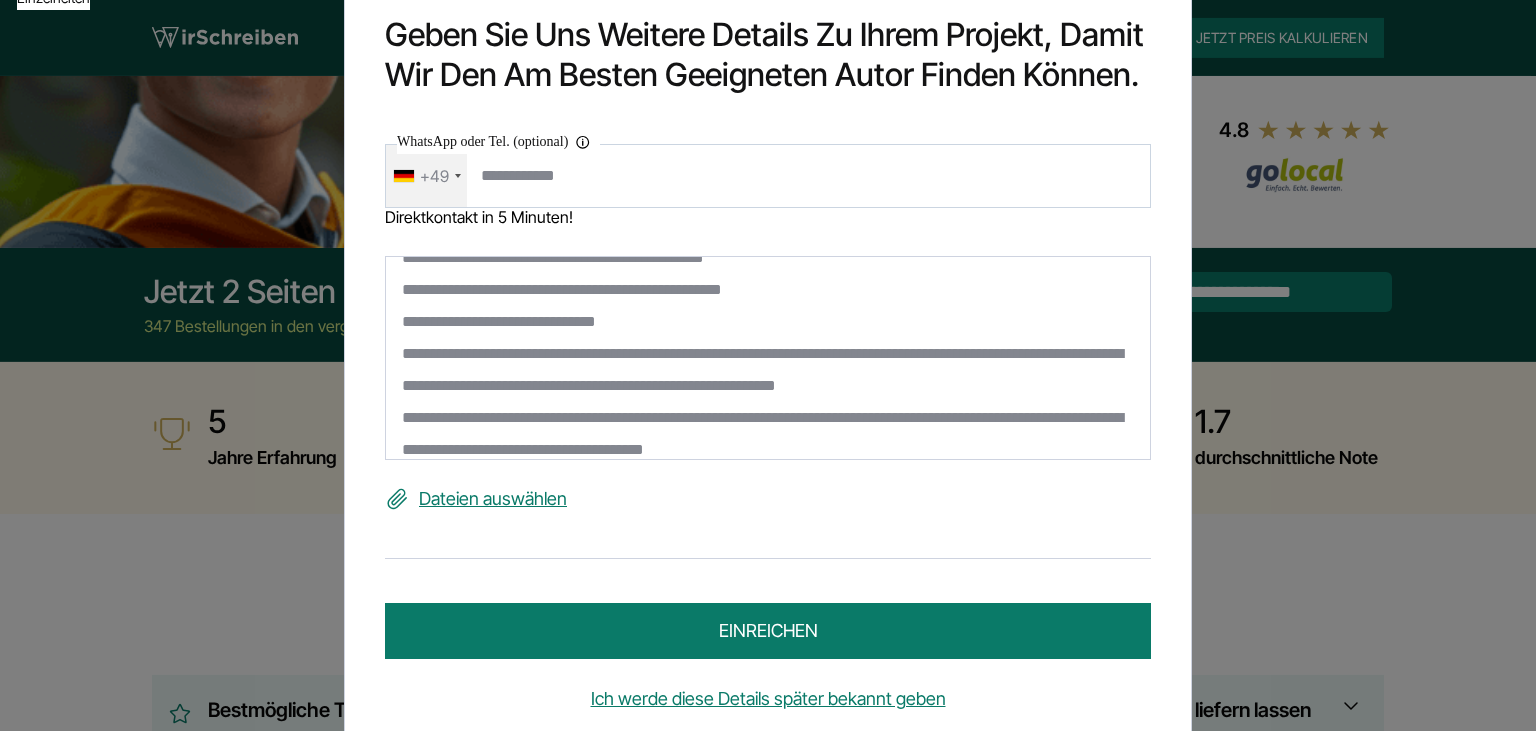 scroll, scrollTop: 63, scrollLeft: 0, axis: vertical 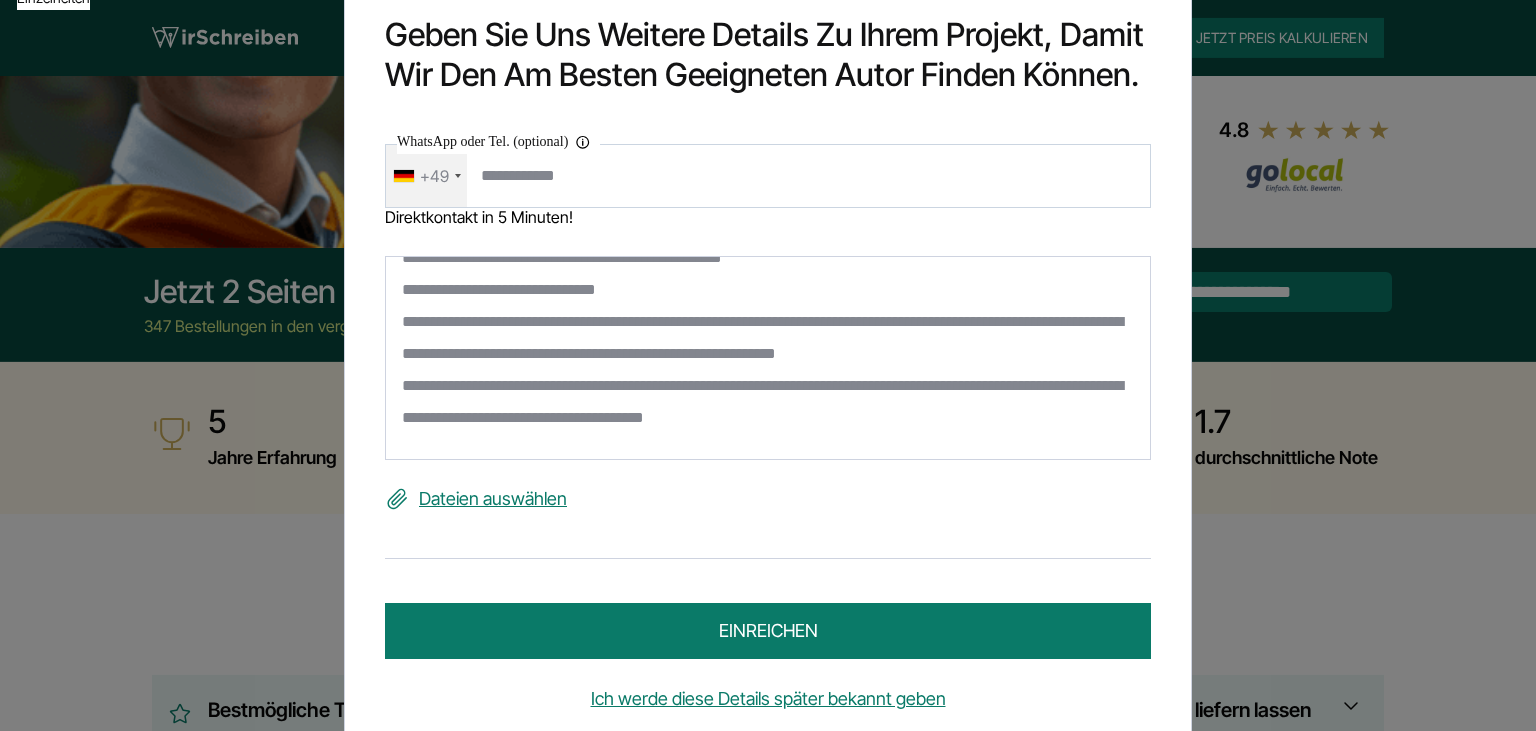 paste on "**********" 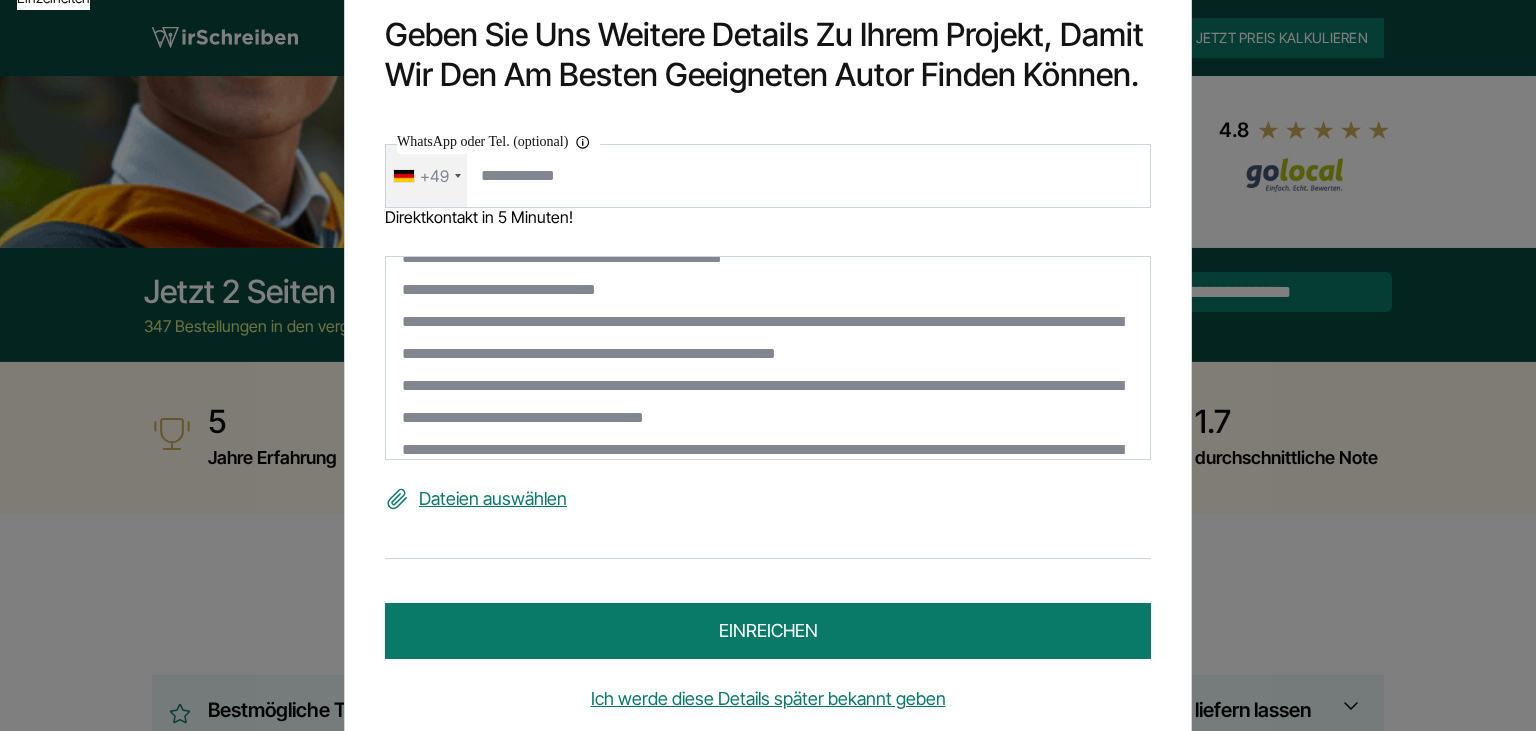 scroll, scrollTop: 319, scrollLeft: 0, axis: vertical 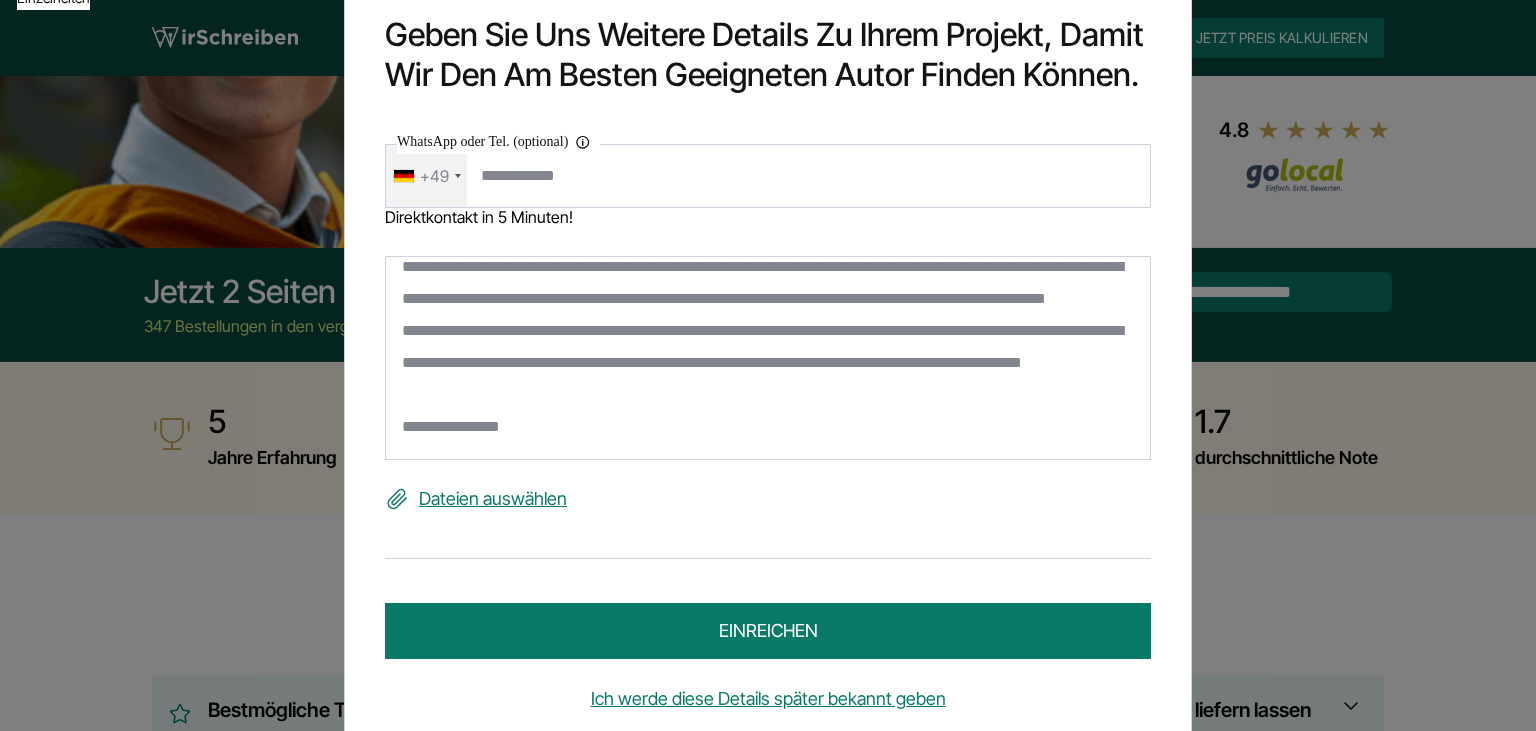 click at bounding box center [768, 359] 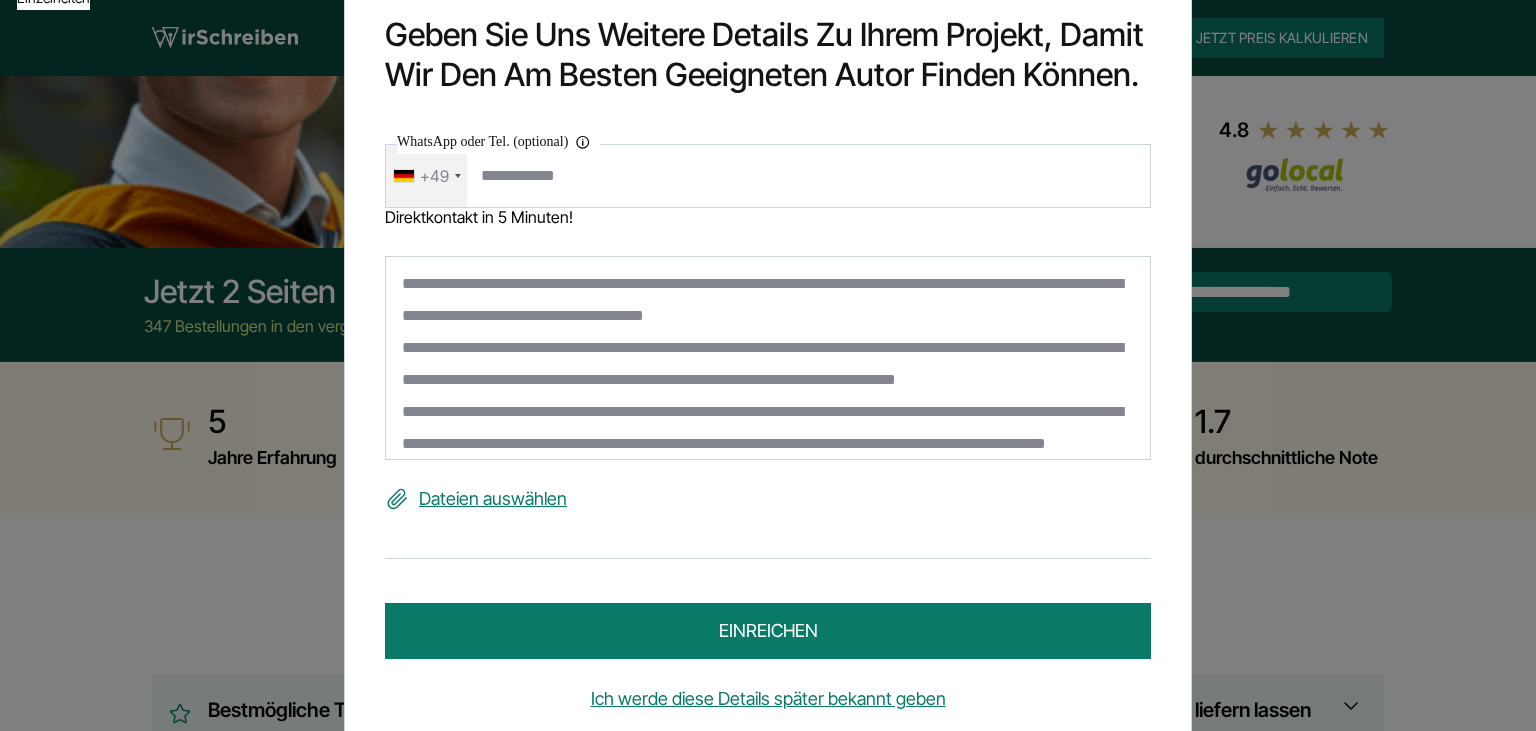 scroll, scrollTop: 167, scrollLeft: 0, axis: vertical 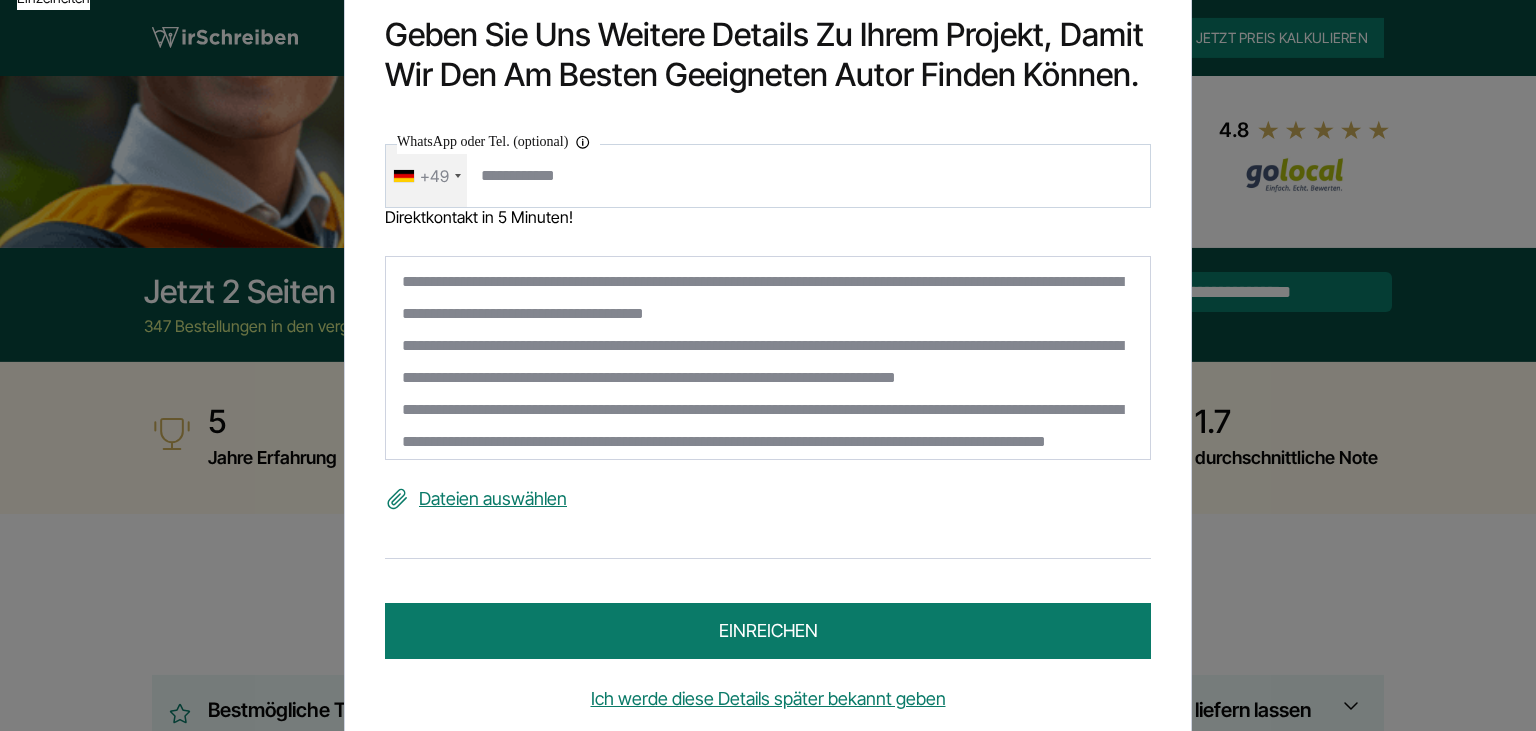 drag, startPoint x: 398, startPoint y: 413, endPoint x: 413, endPoint y: 414, distance: 15.033297 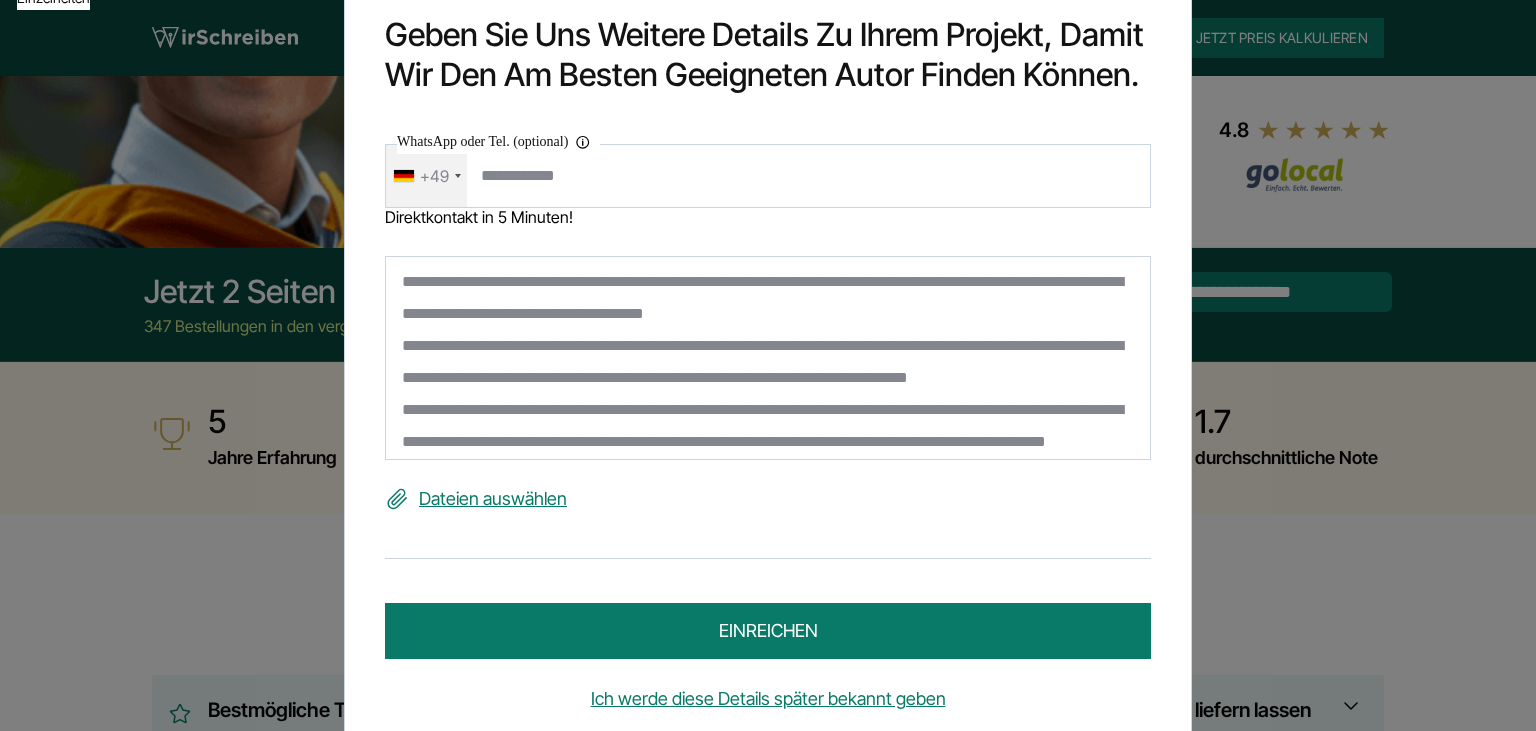 drag, startPoint x: 1150, startPoint y: 334, endPoint x: 1149, endPoint y: 317, distance: 17.029387 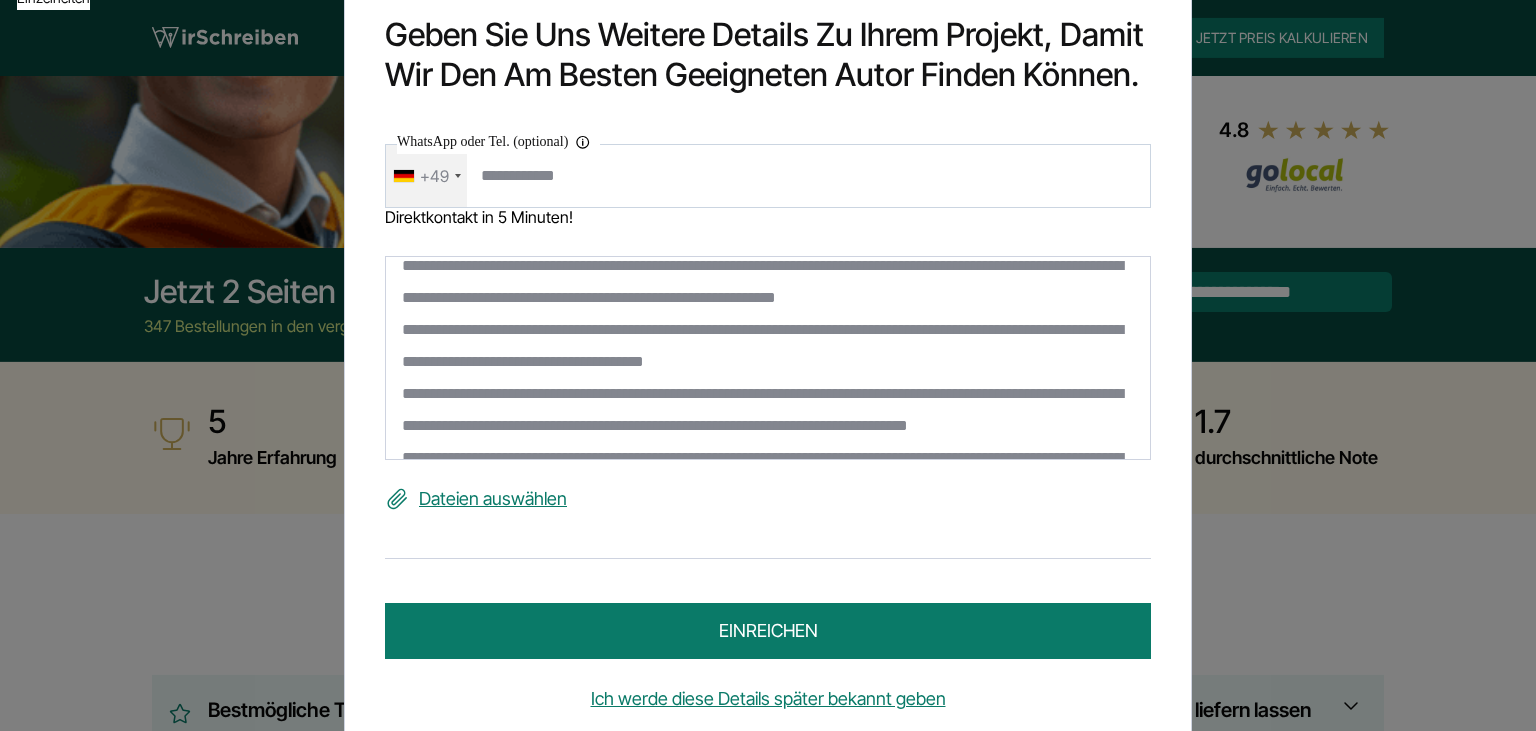 scroll, scrollTop: 82, scrollLeft: 0, axis: vertical 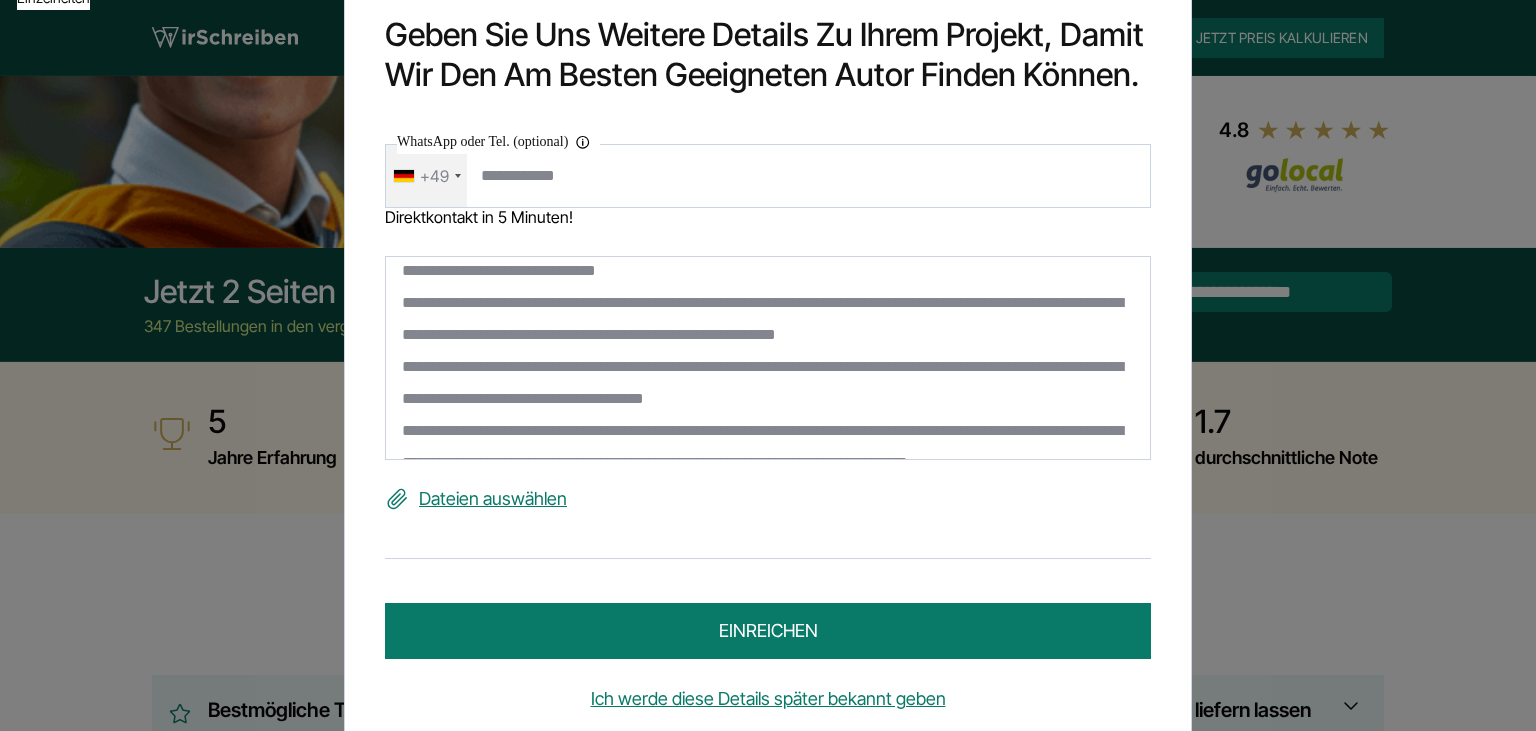 click at bounding box center (768, 359) 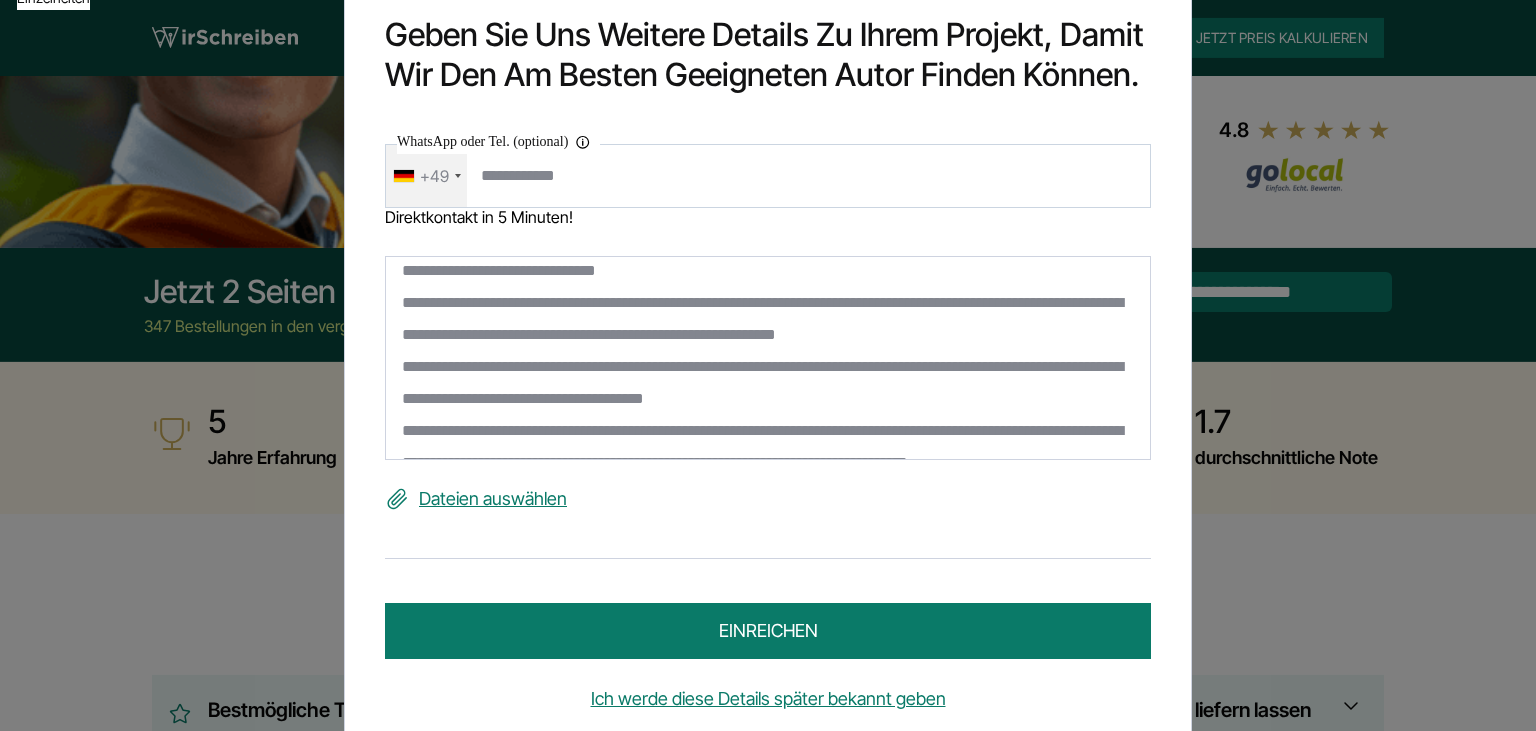 click at bounding box center [768, 359] 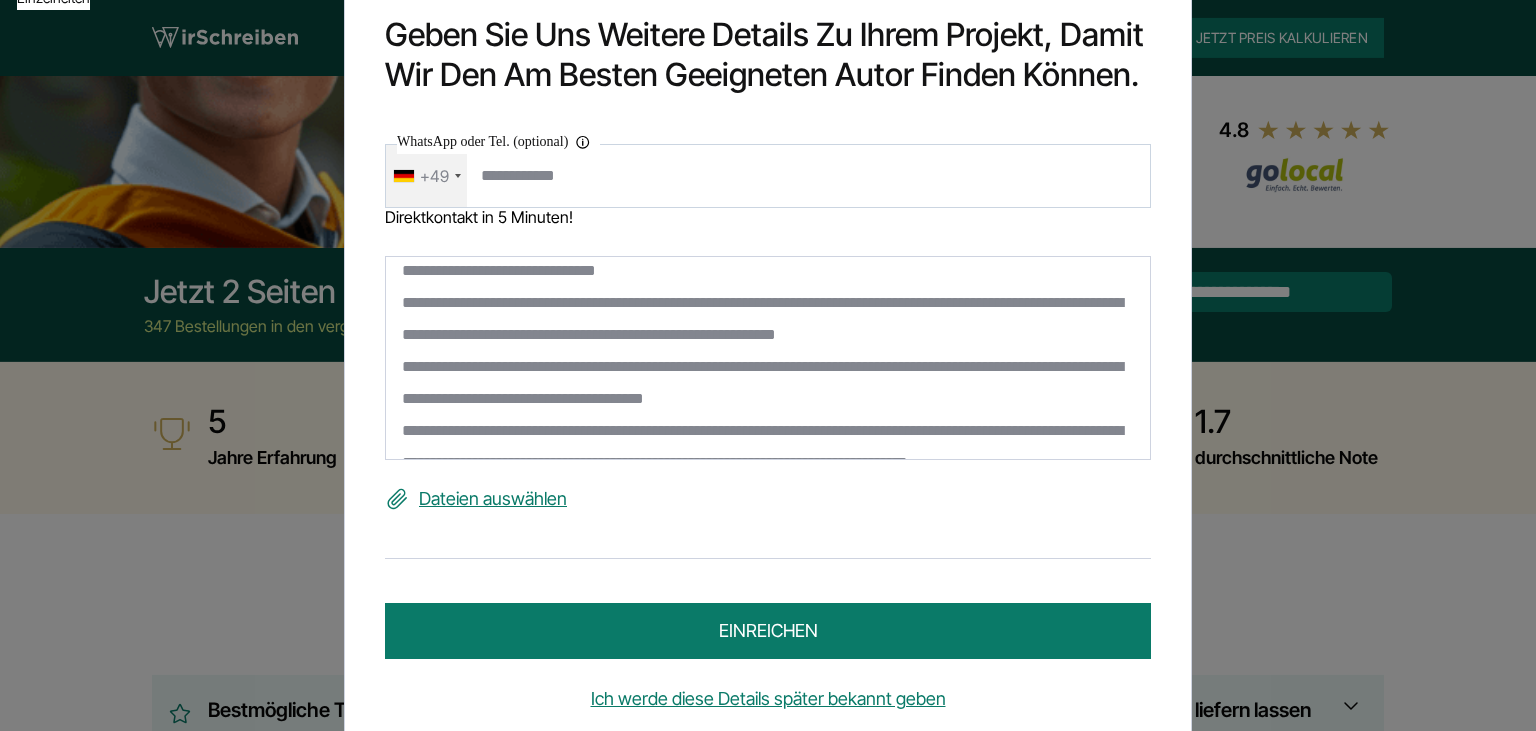 paste on "**" 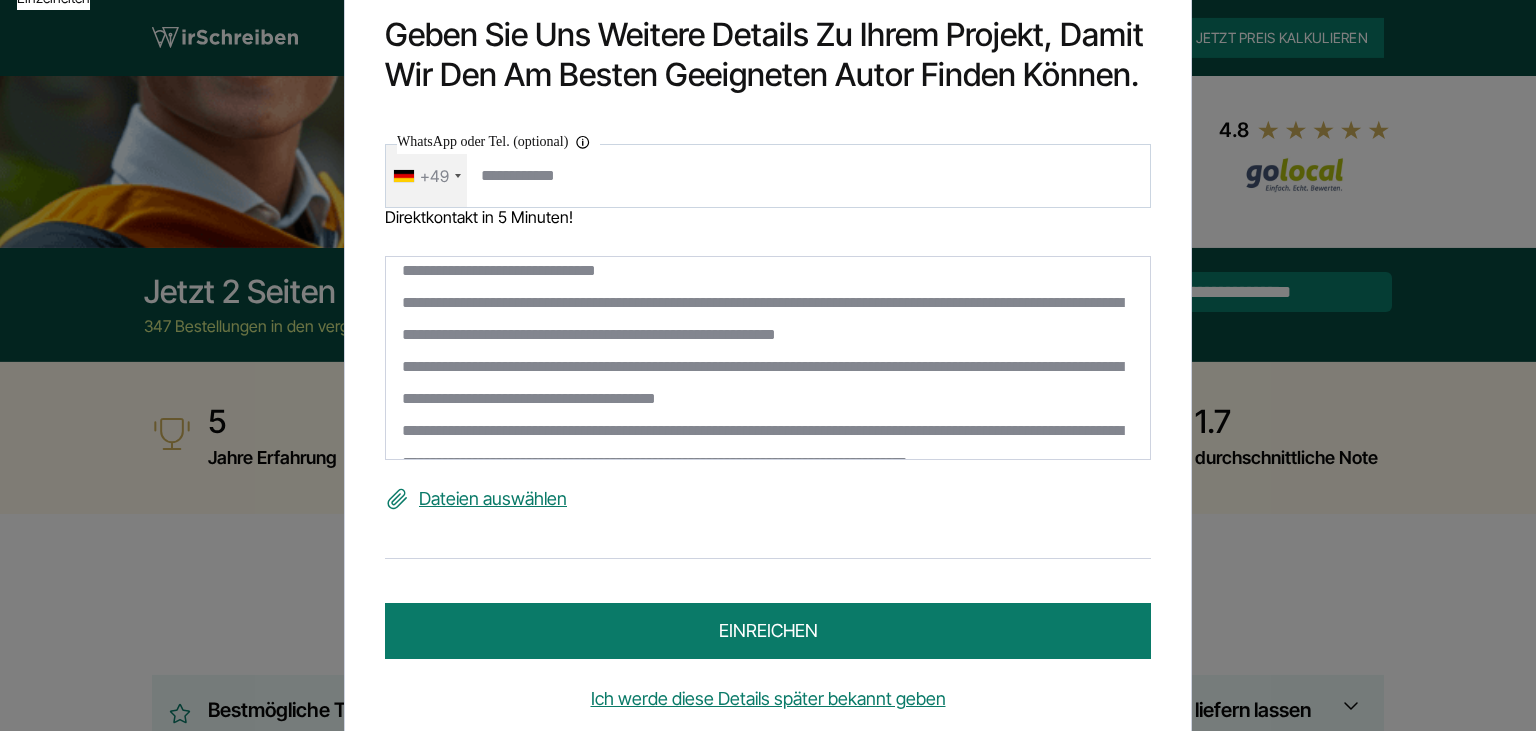 scroll, scrollTop: 0, scrollLeft: 0, axis: both 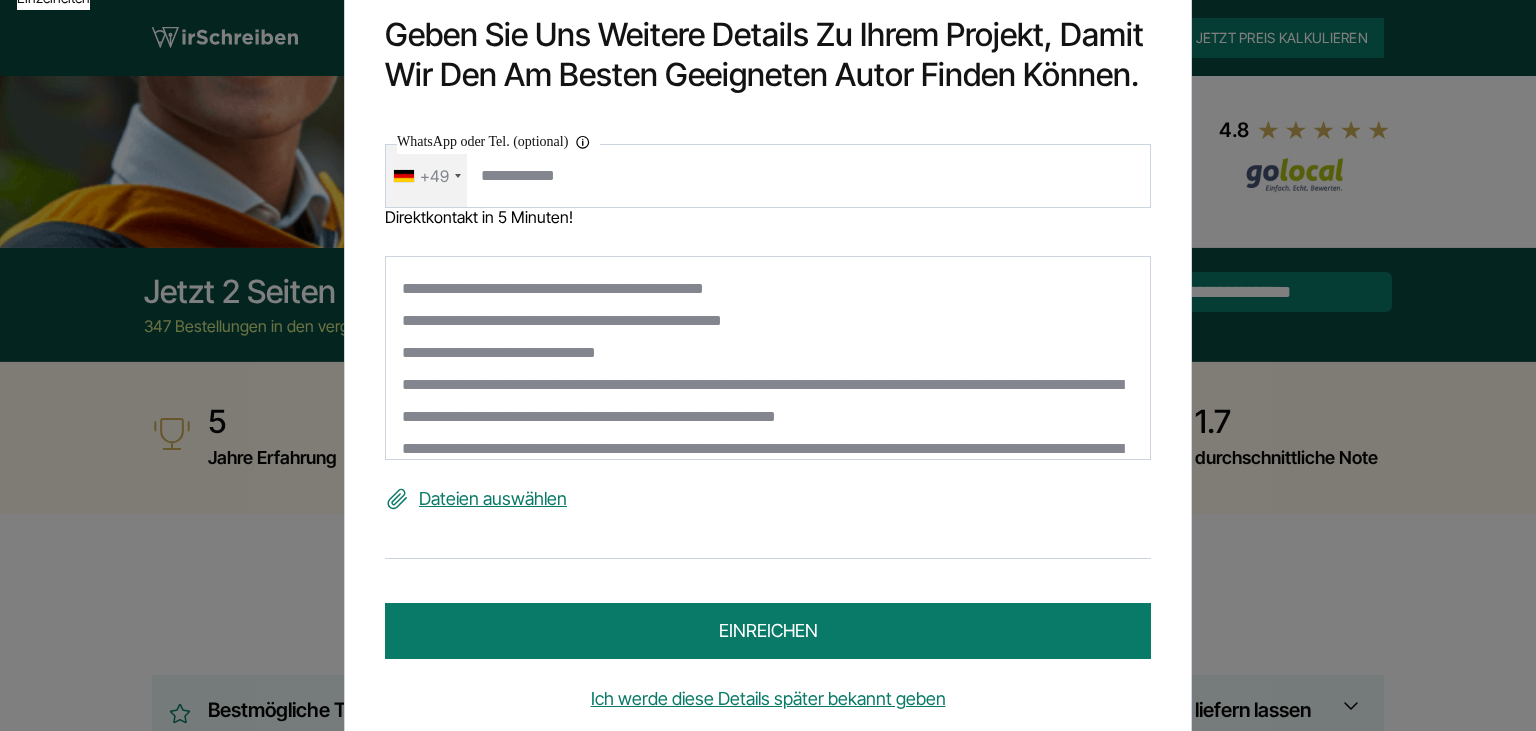 click at bounding box center (768, 359) 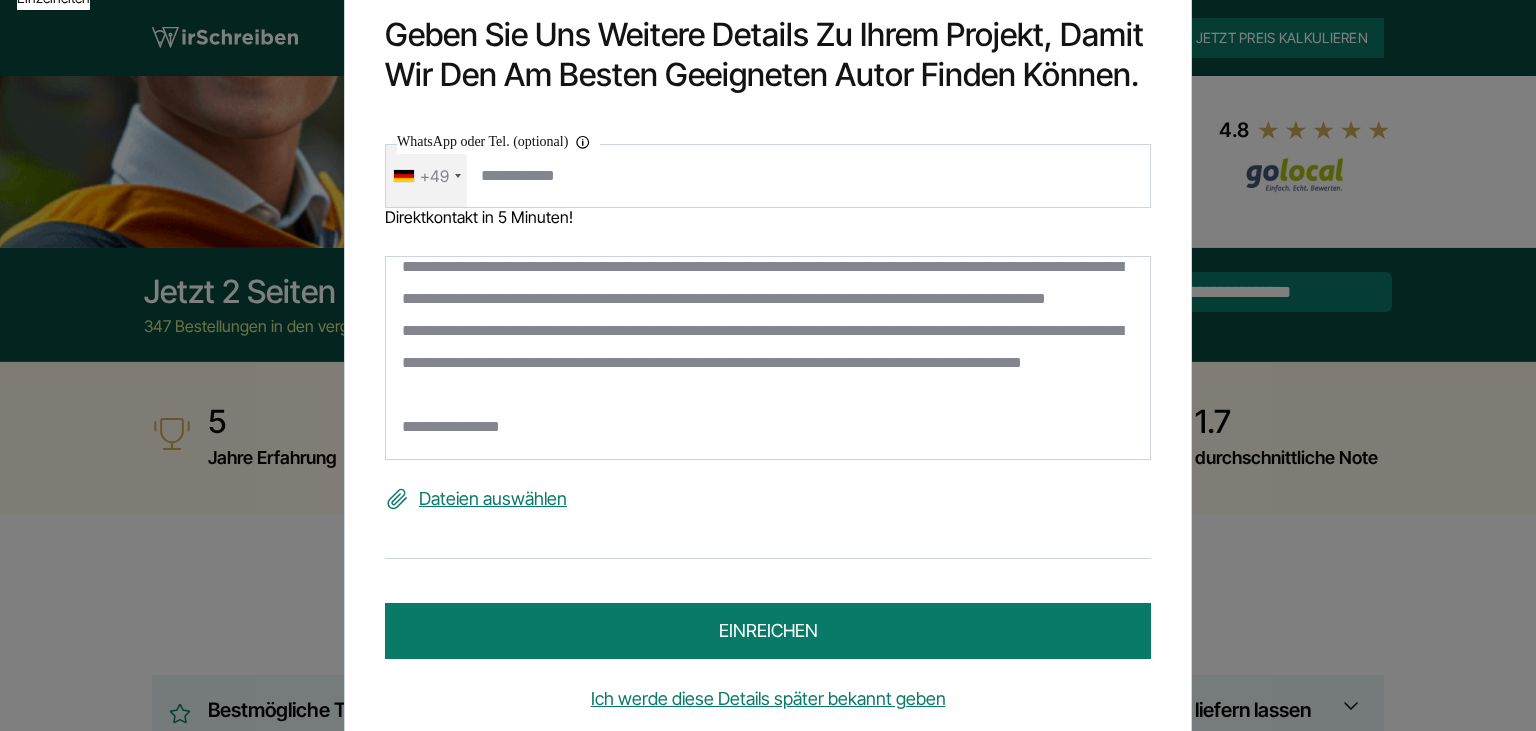 scroll, scrollTop: 374, scrollLeft: 0, axis: vertical 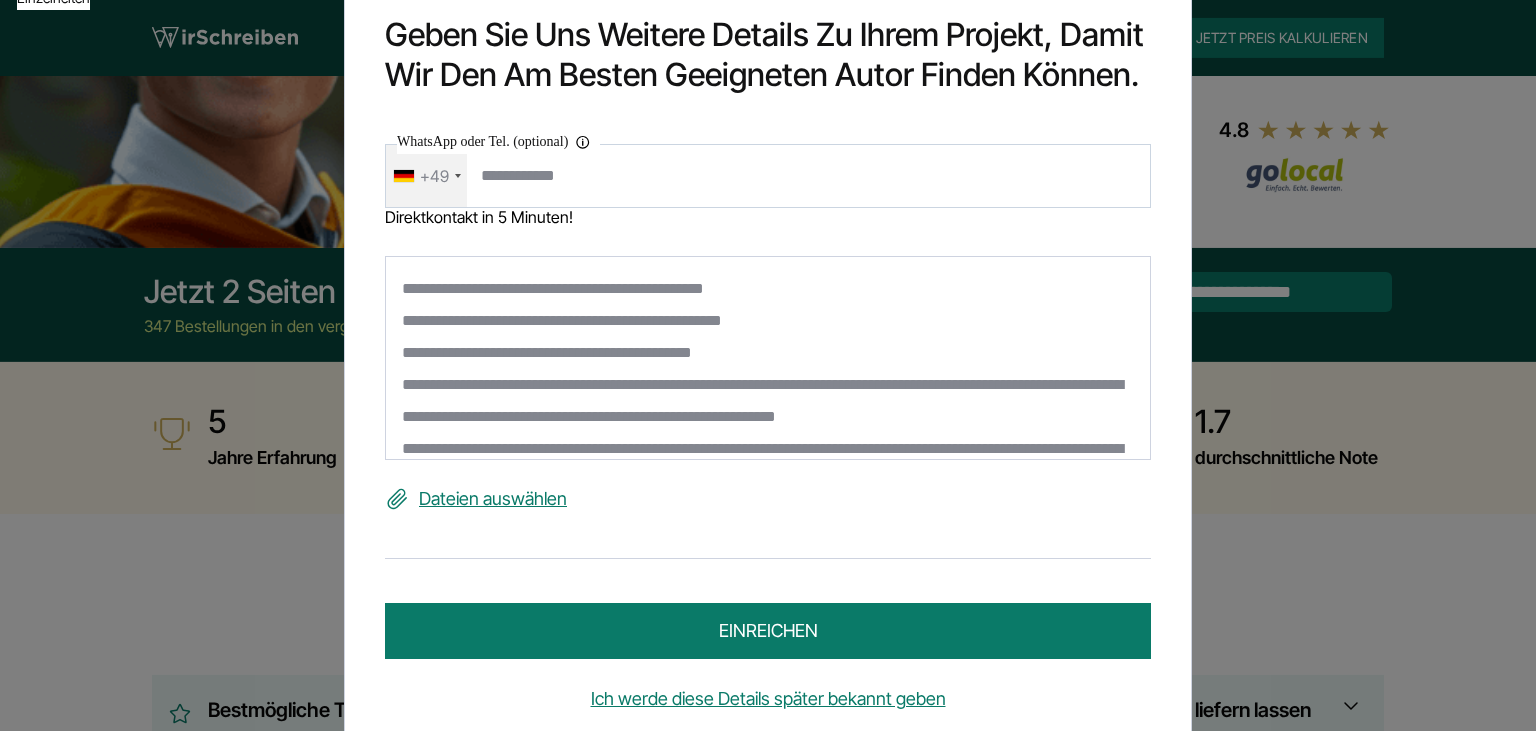 type on "**********" 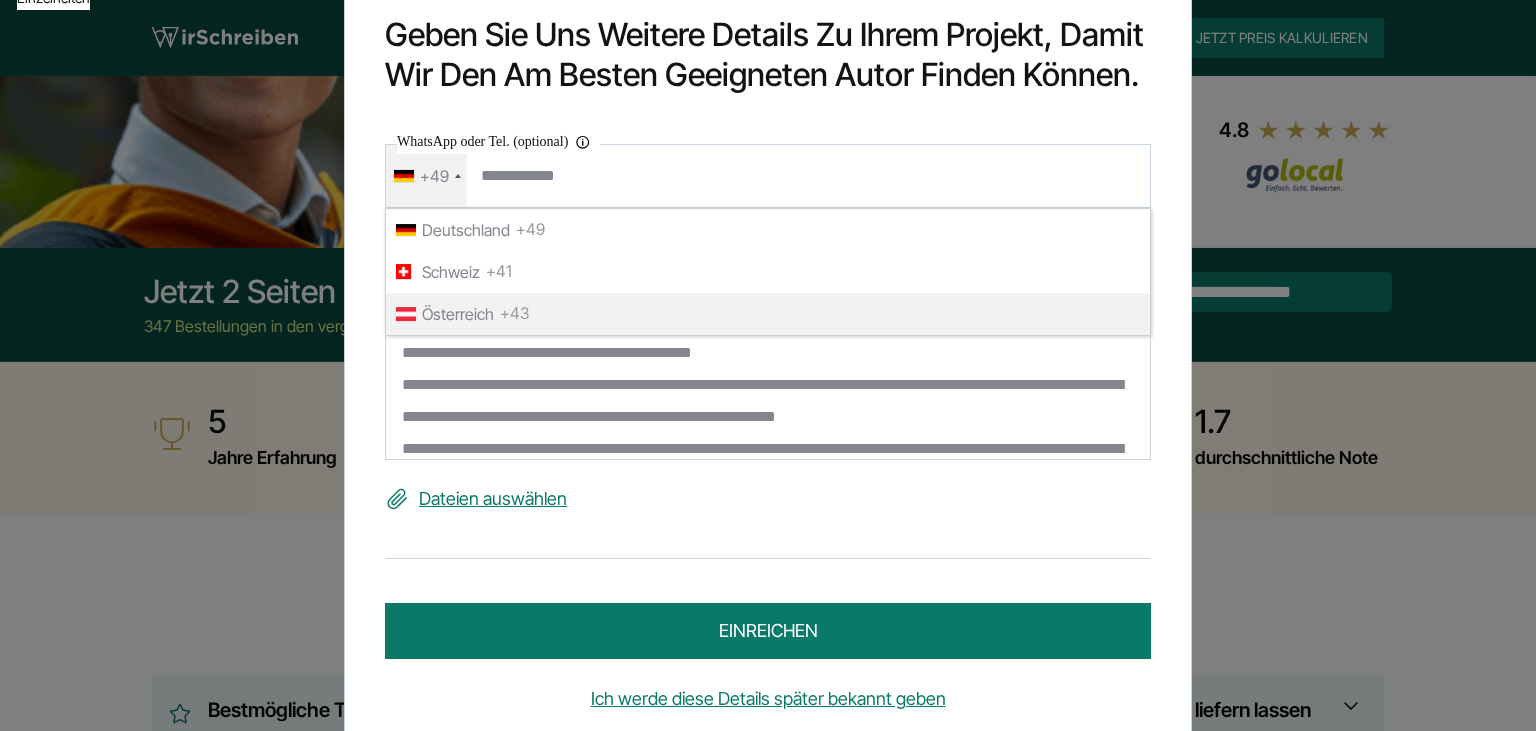 click on "Österreich" at bounding box center [458, 314] 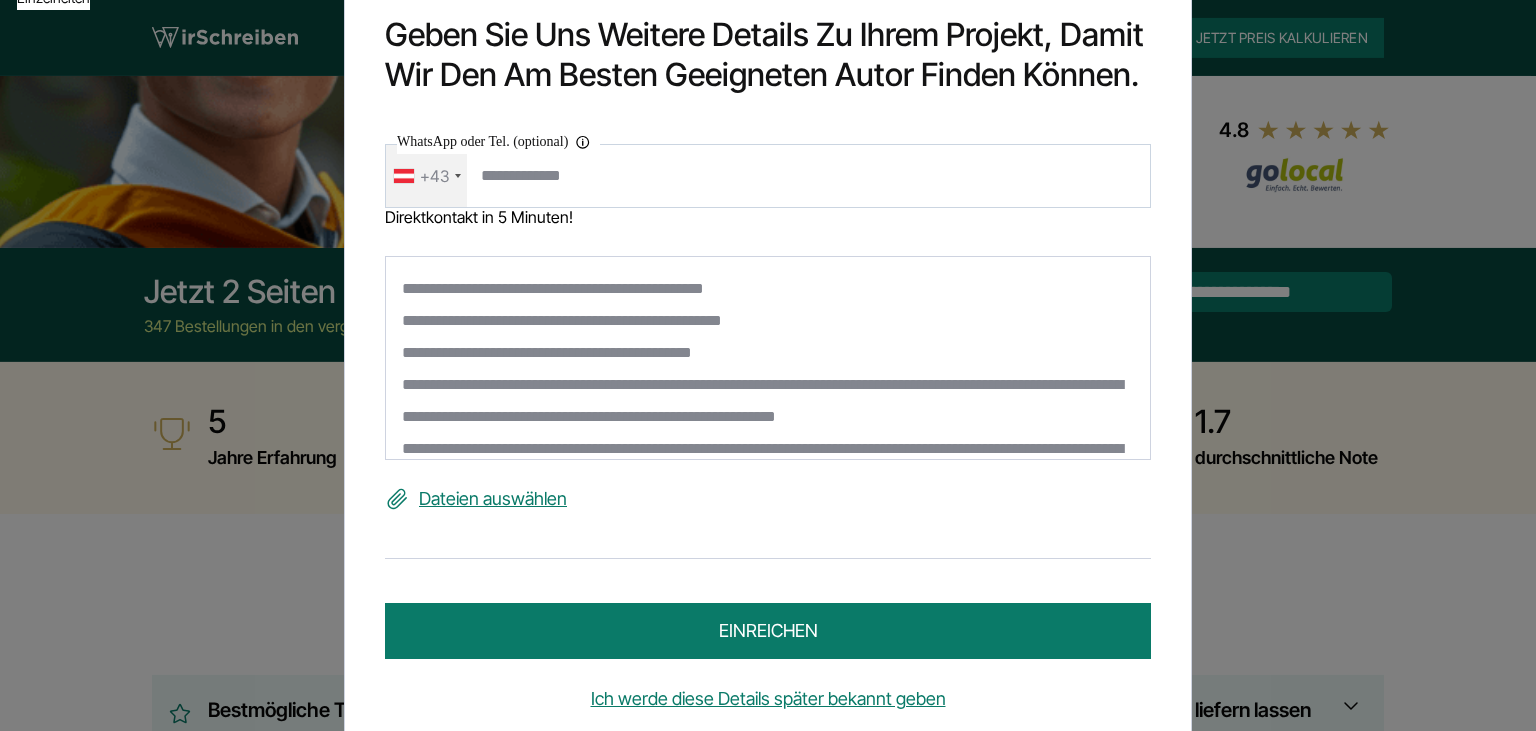 type on "**********" 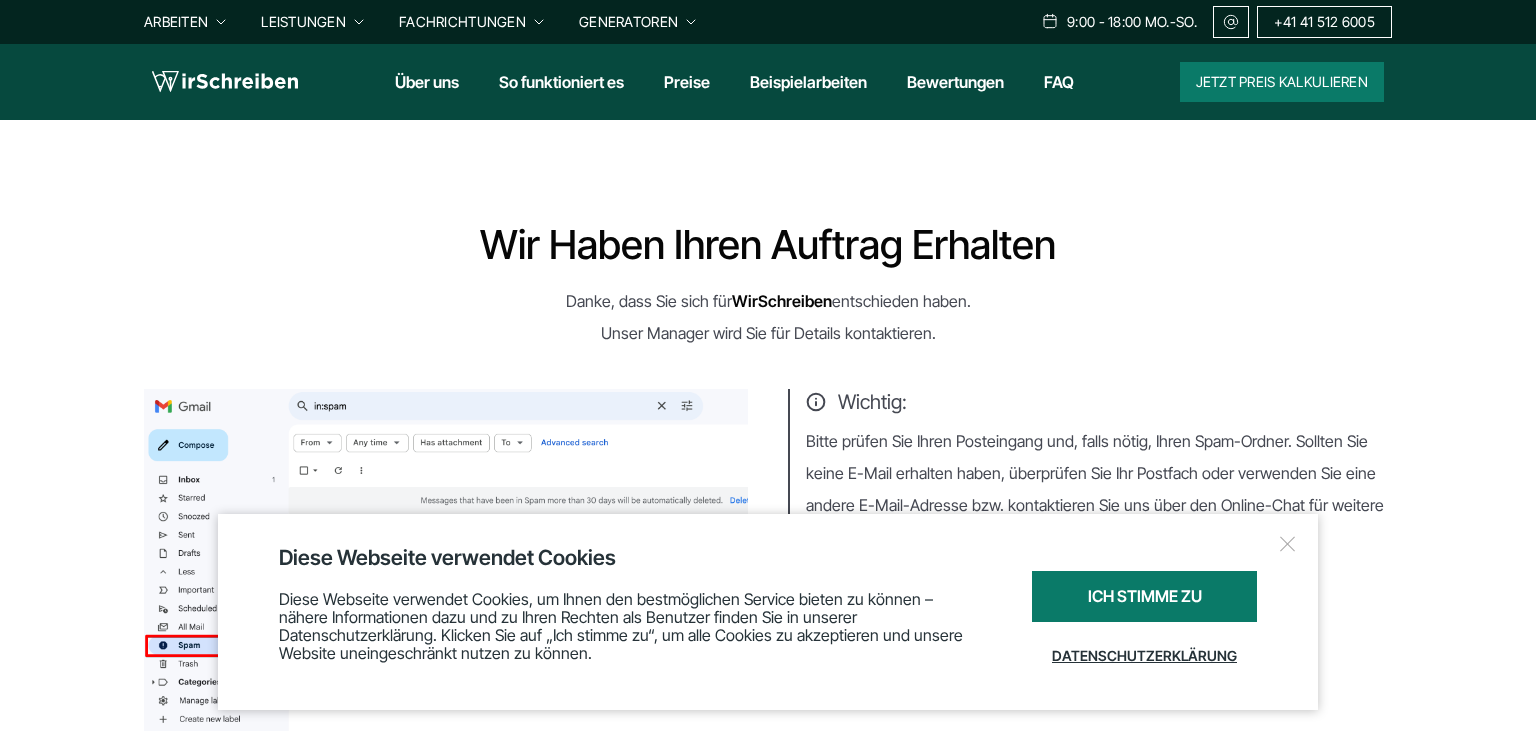 scroll, scrollTop: 0, scrollLeft: 0, axis: both 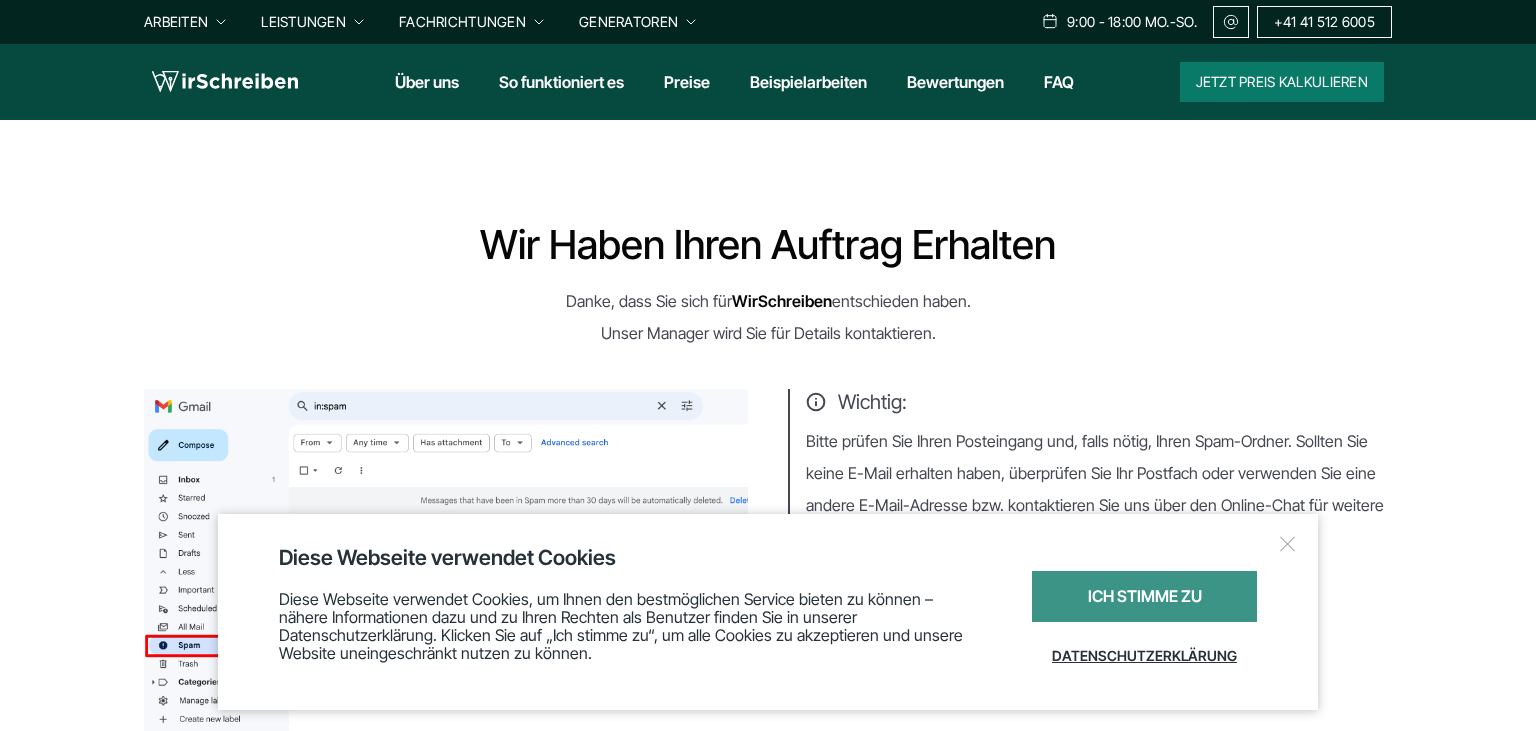 click on "Ich stimme zu" at bounding box center [1144, 596] 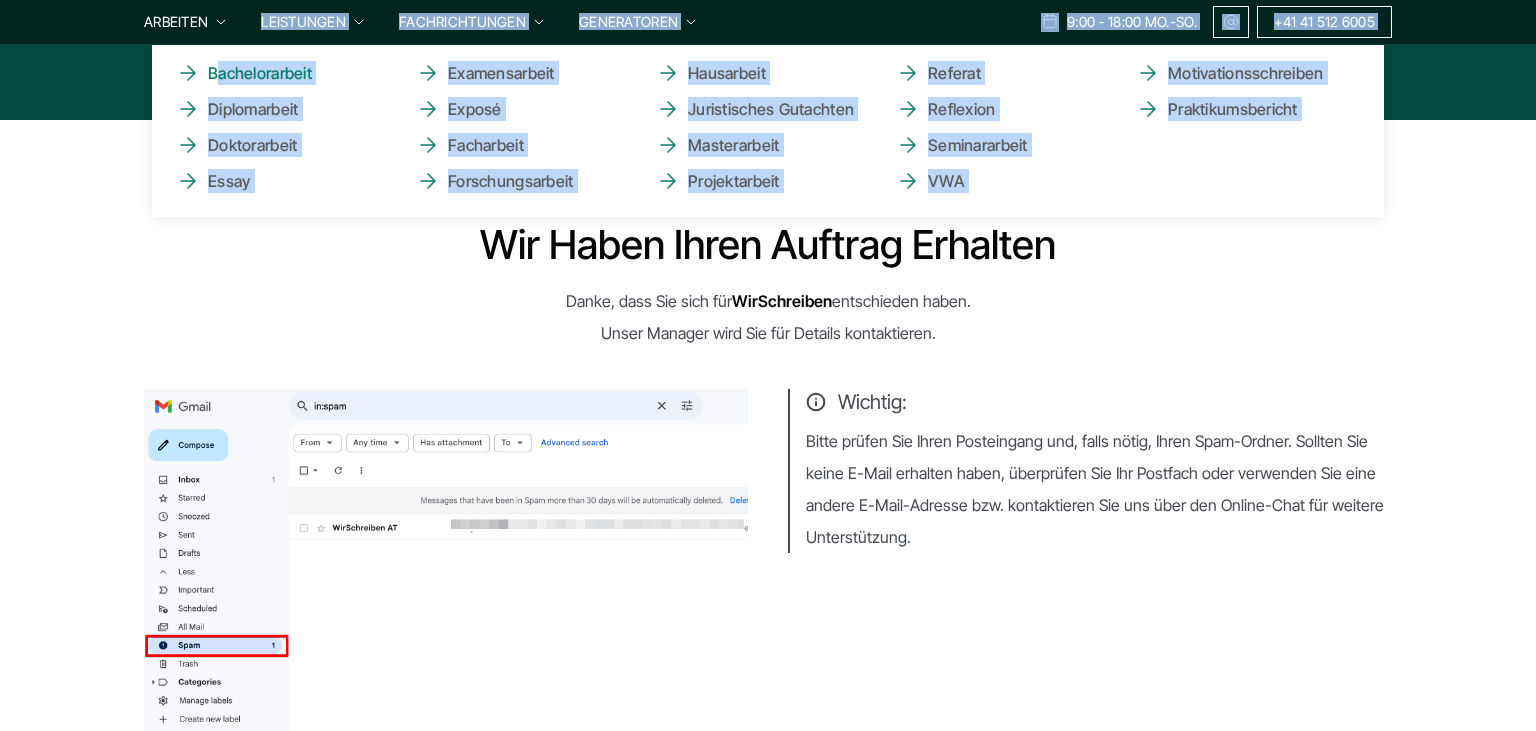 drag, startPoint x: 294, startPoint y: 260, endPoint x: 220, endPoint y: 81, distance: 193.69305 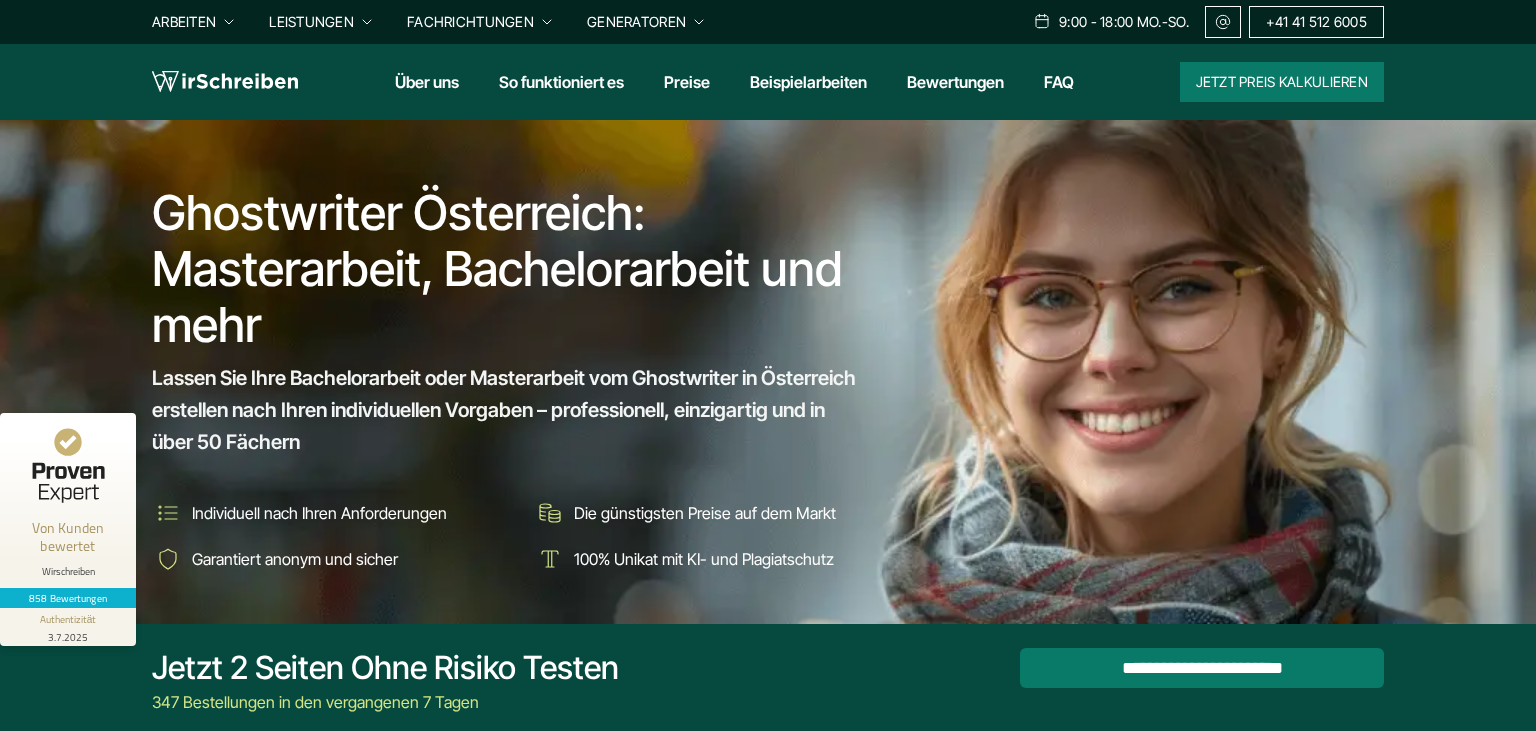 scroll, scrollTop: 0, scrollLeft: 0, axis: both 